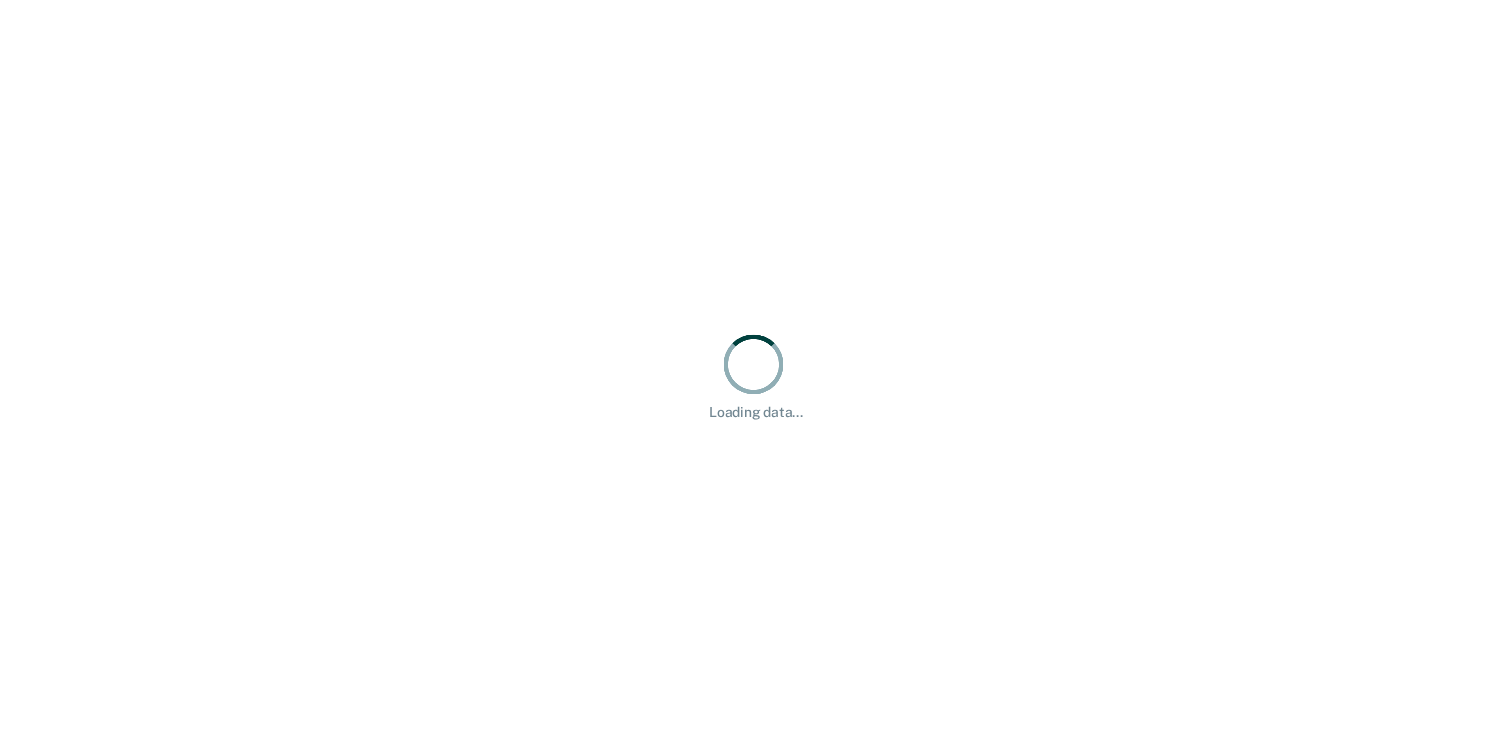 scroll, scrollTop: 0, scrollLeft: 0, axis: both 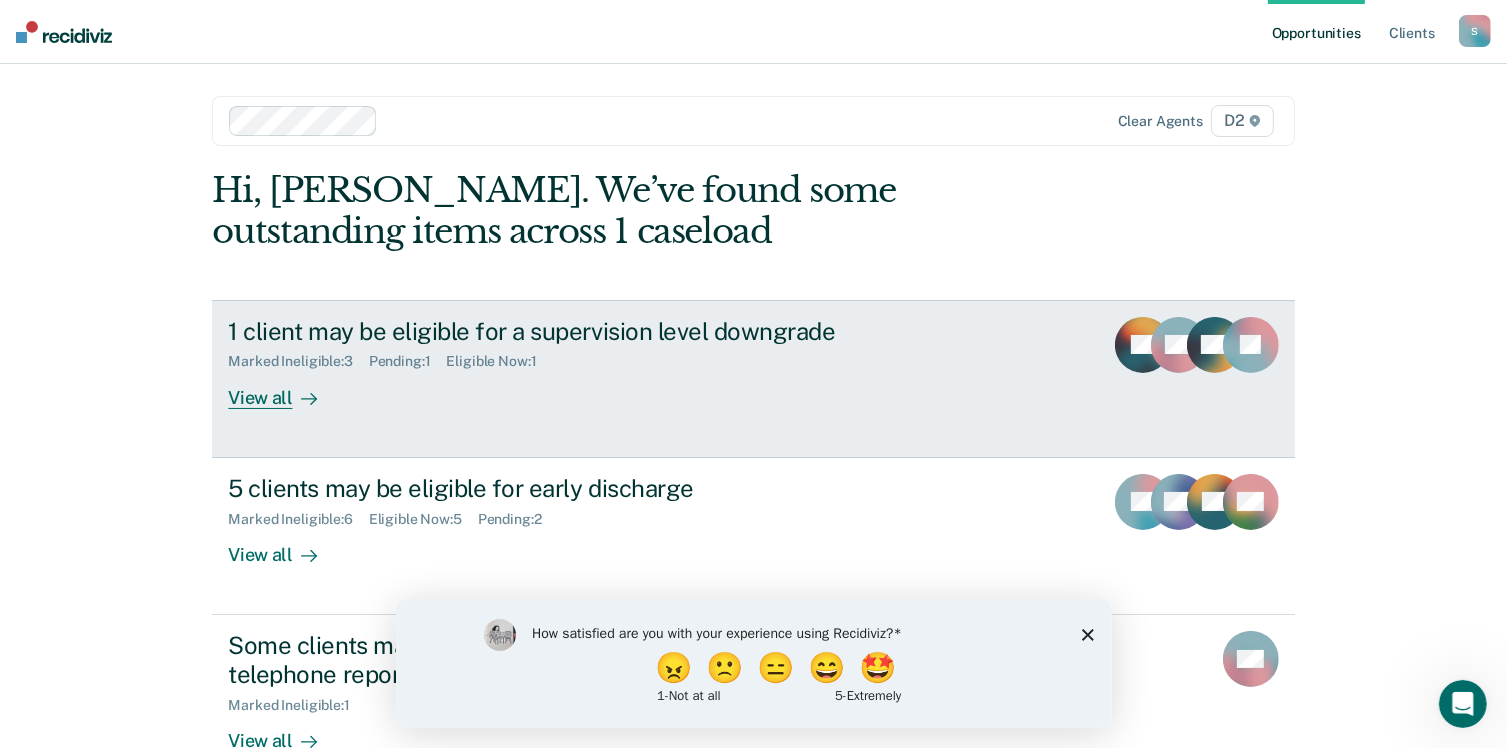 click on "1 client may be eligible for a supervision level downgrade Marked Ineligible :  3 Pending :  1 Eligible Now :  1 View all" at bounding box center (603, 363) 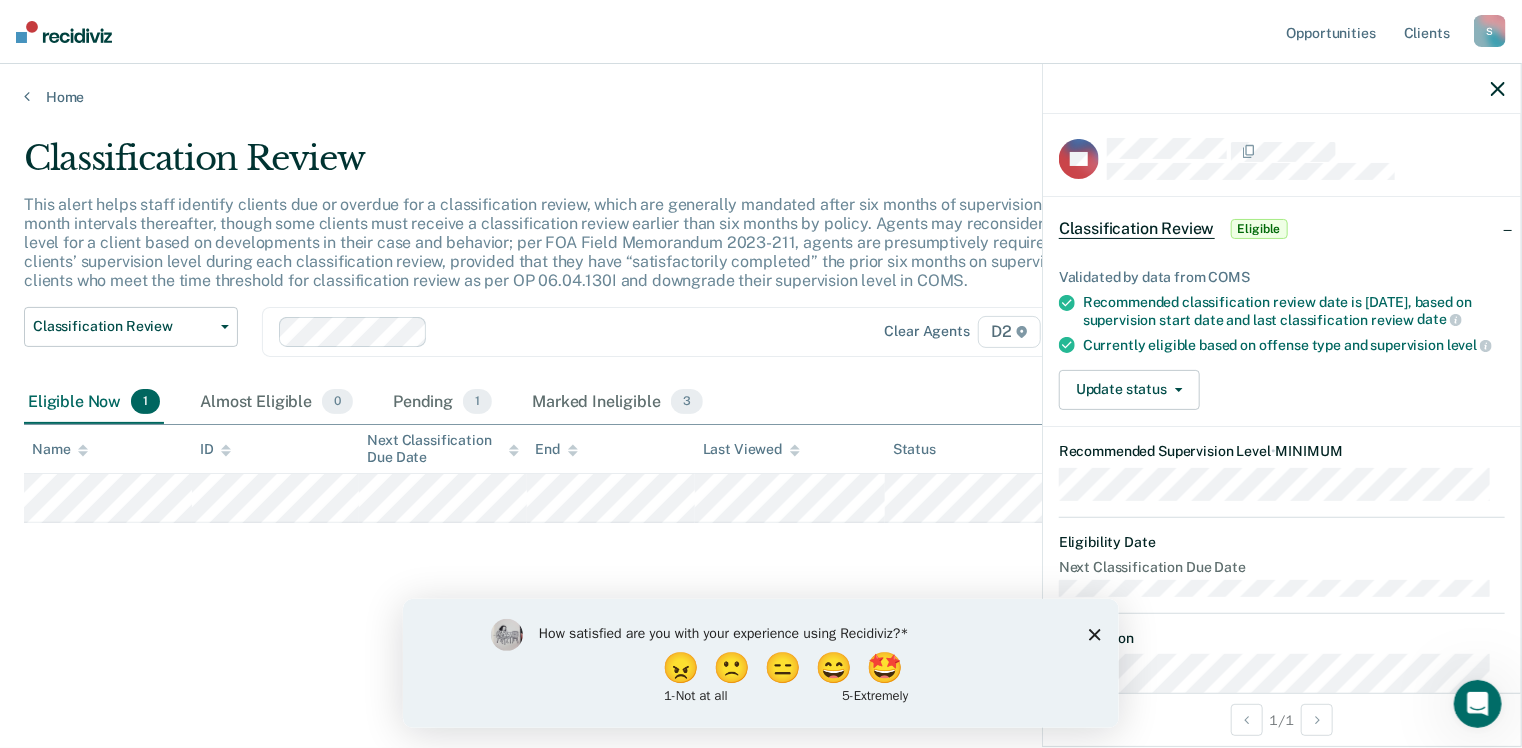 scroll, scrollTop: 100, scrollLeft: 0, axis: vertical 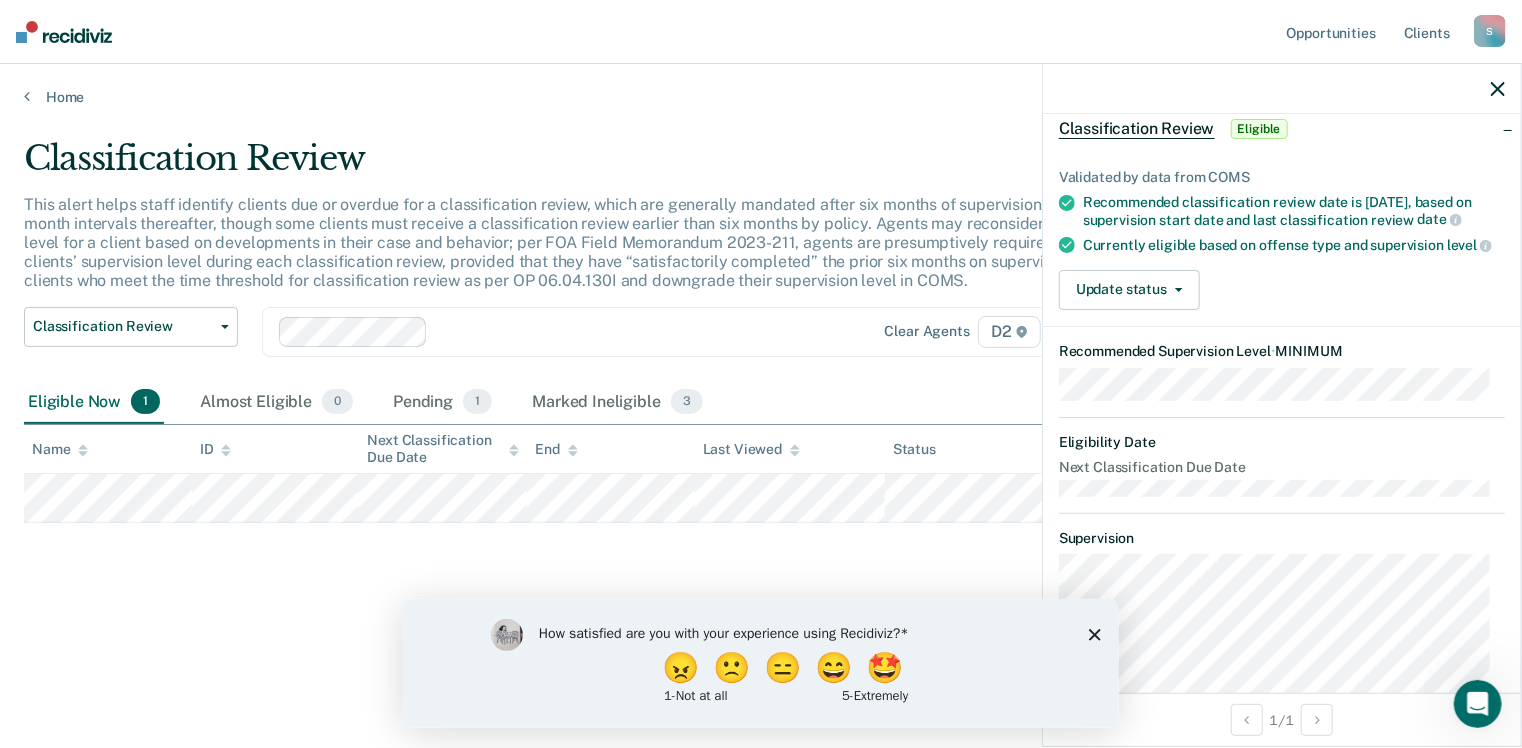click 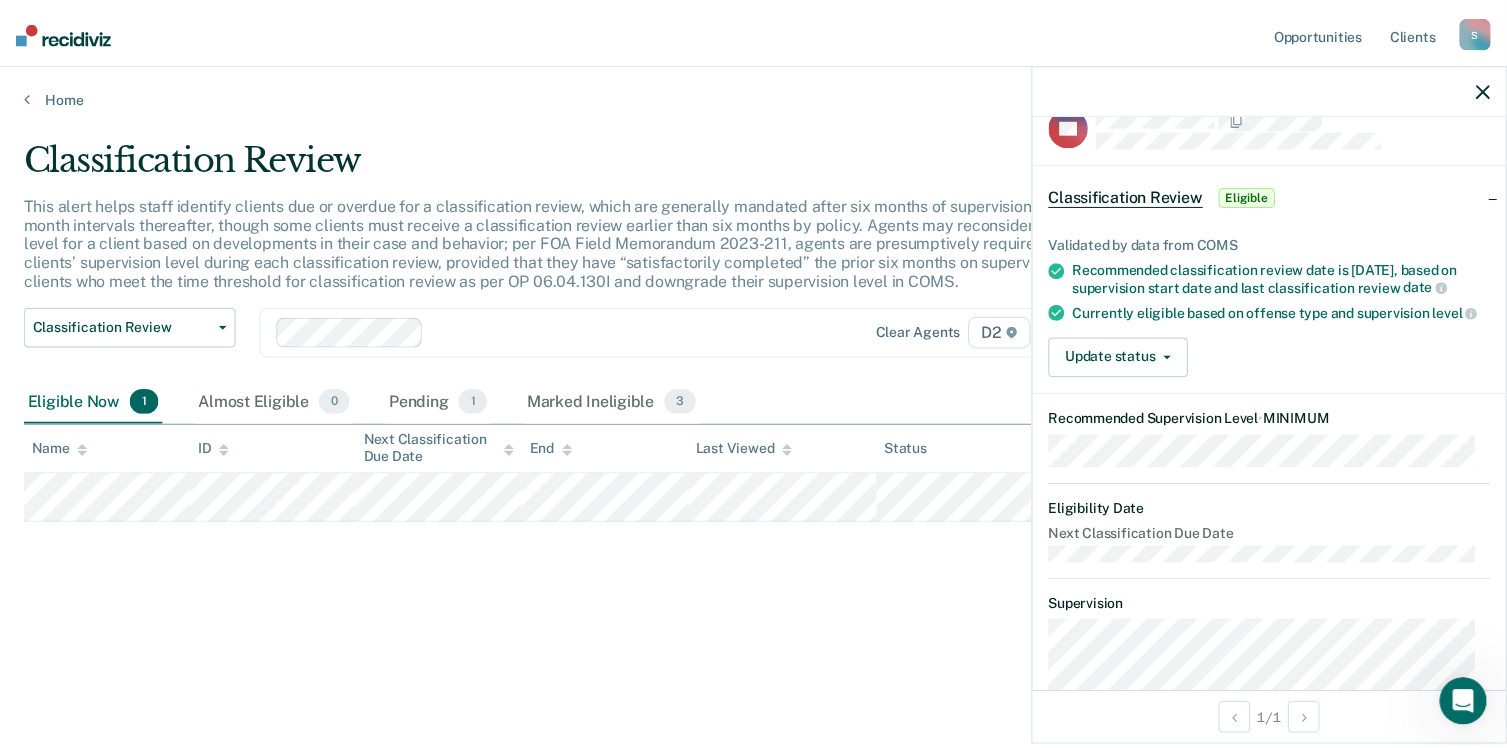 scroll, scrollTop: 0, scrollLeft: 0, axis: both 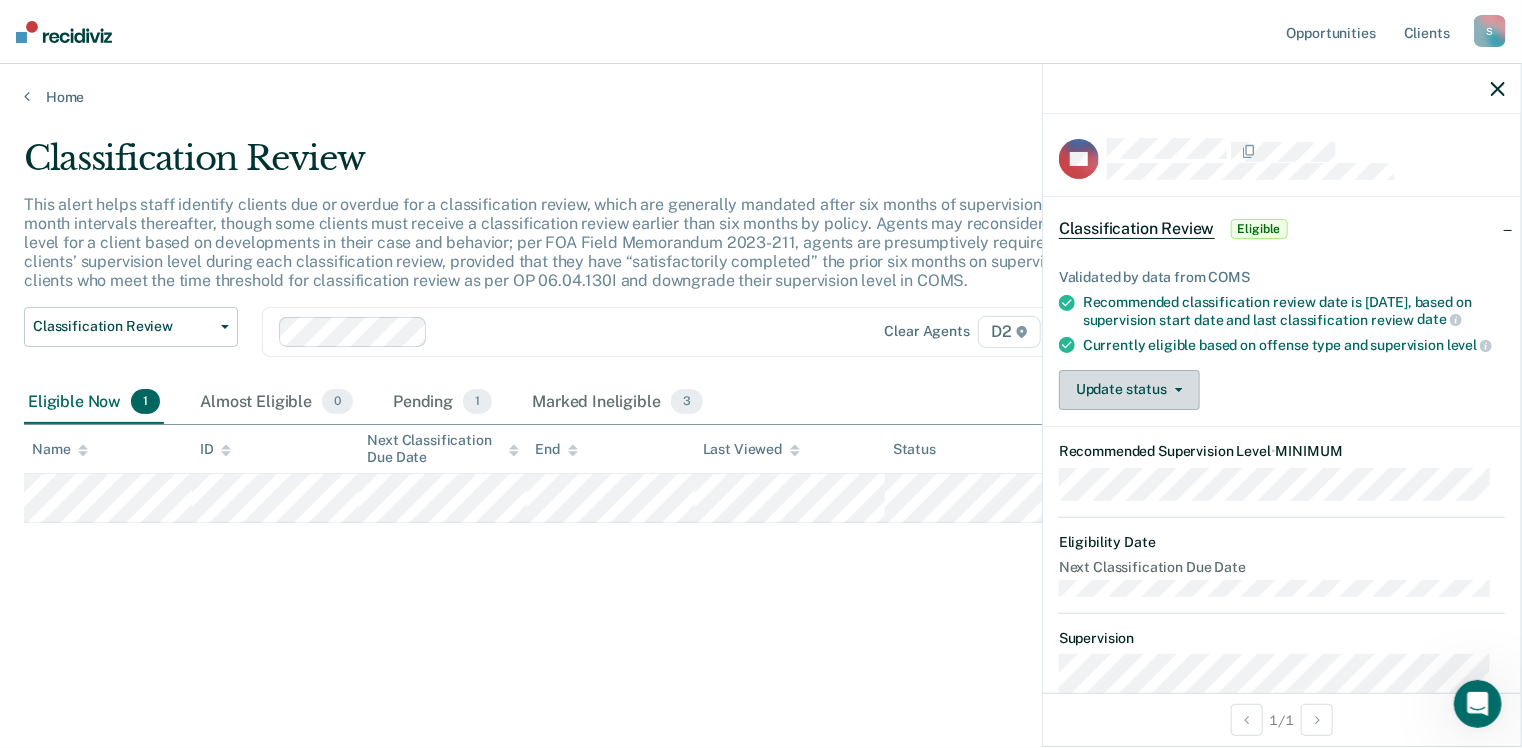 click on "Update status" at bounding box center (1129, 390) 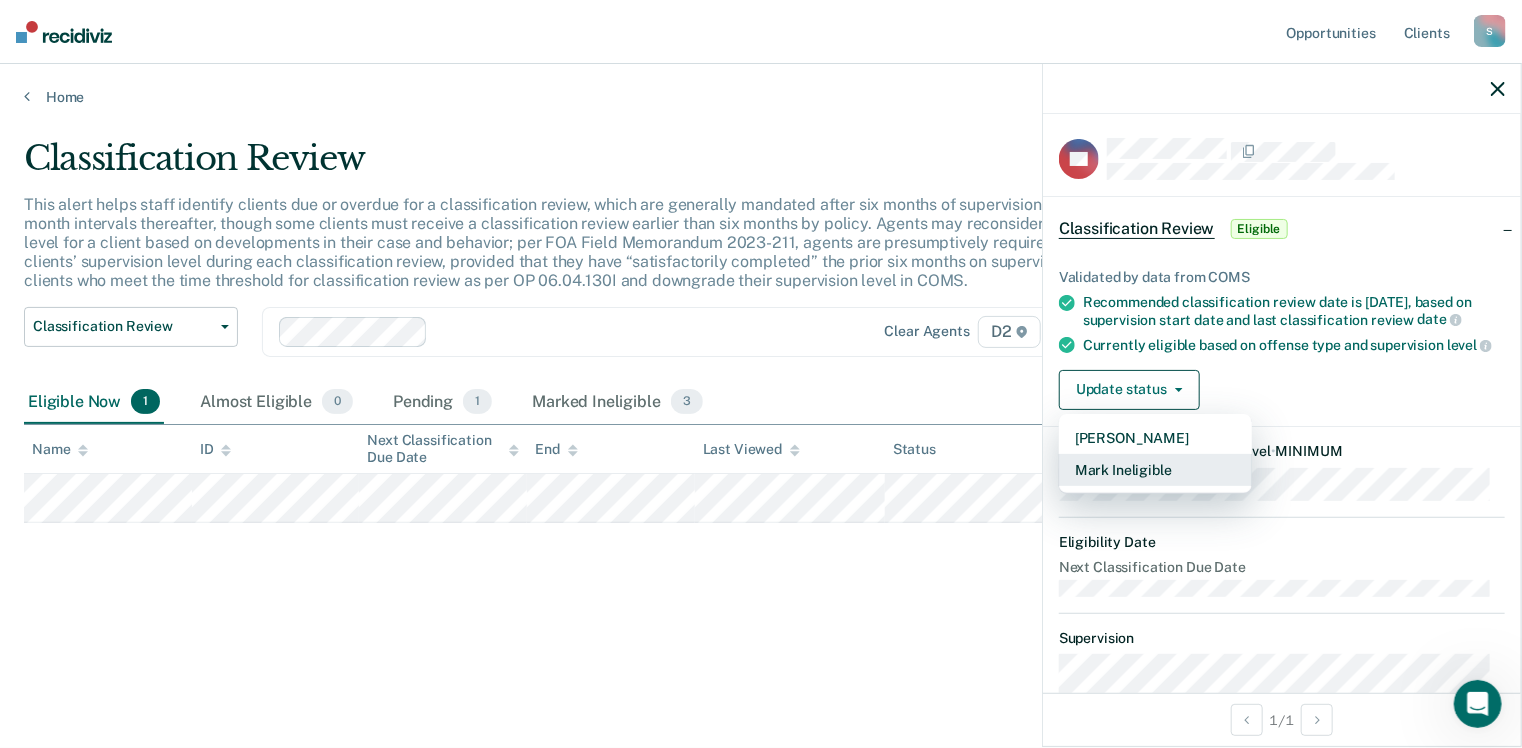 click on "Mark Ineligible" at bounding box center (1155, 470) 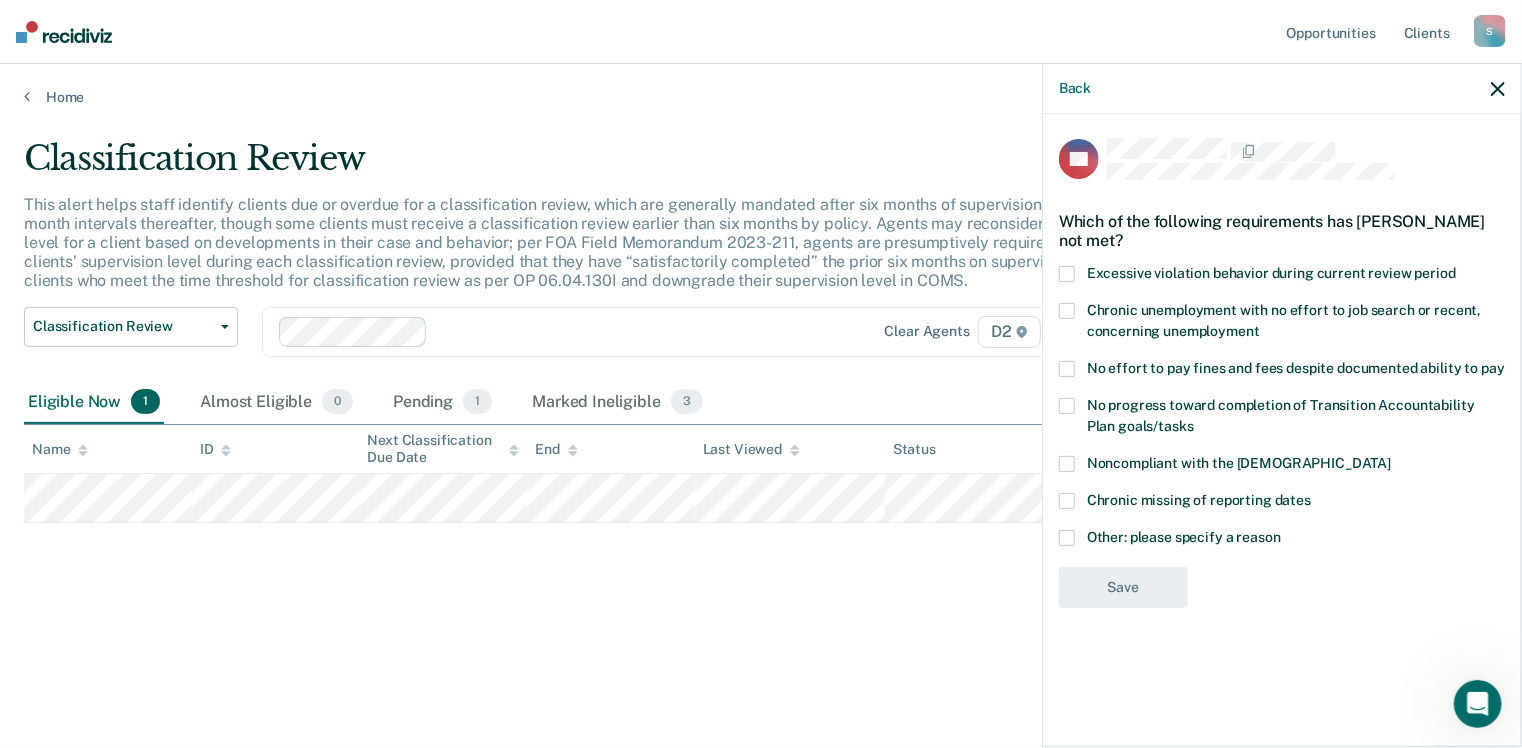 click at bounding box center (1067, 369) 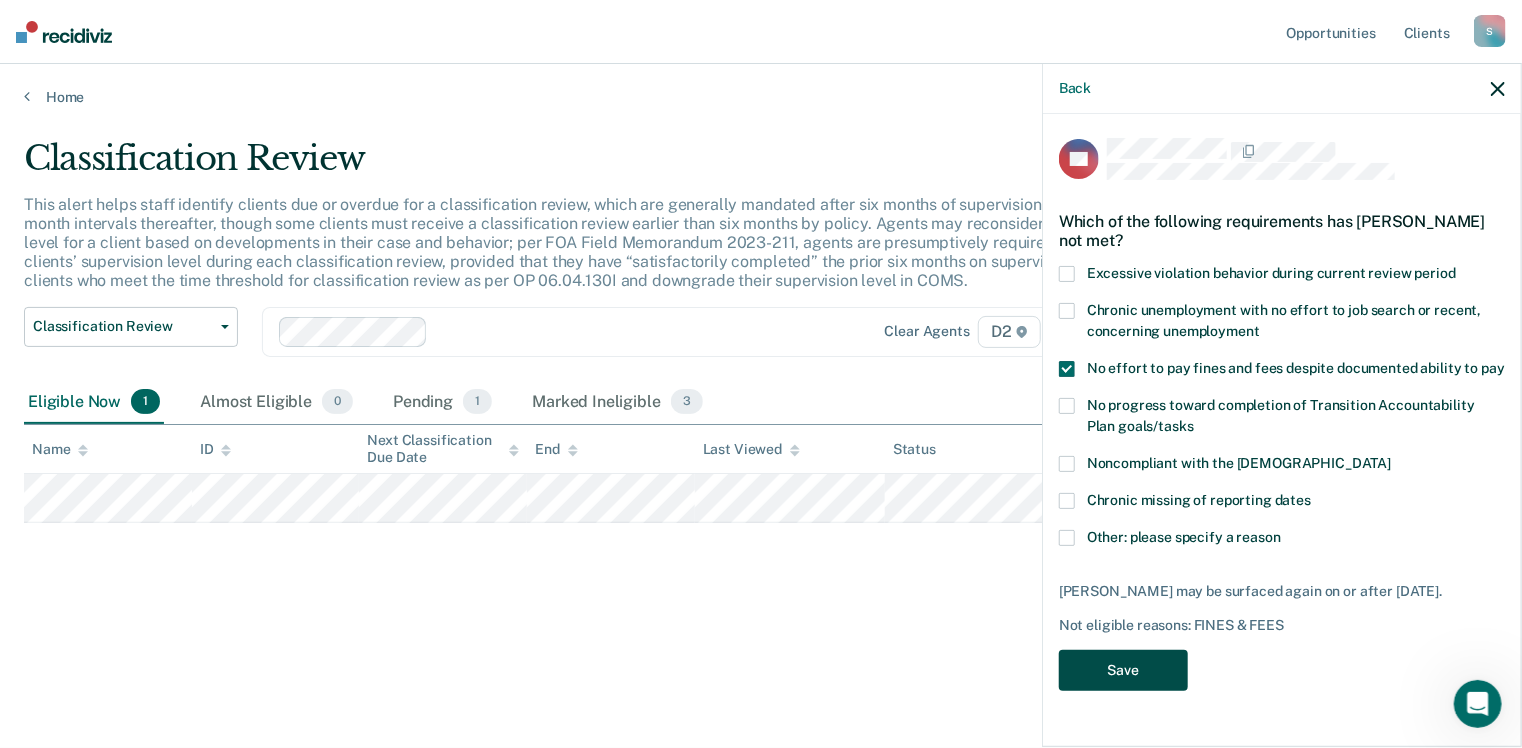 click on "Save" at bounding box center [1123, 670] 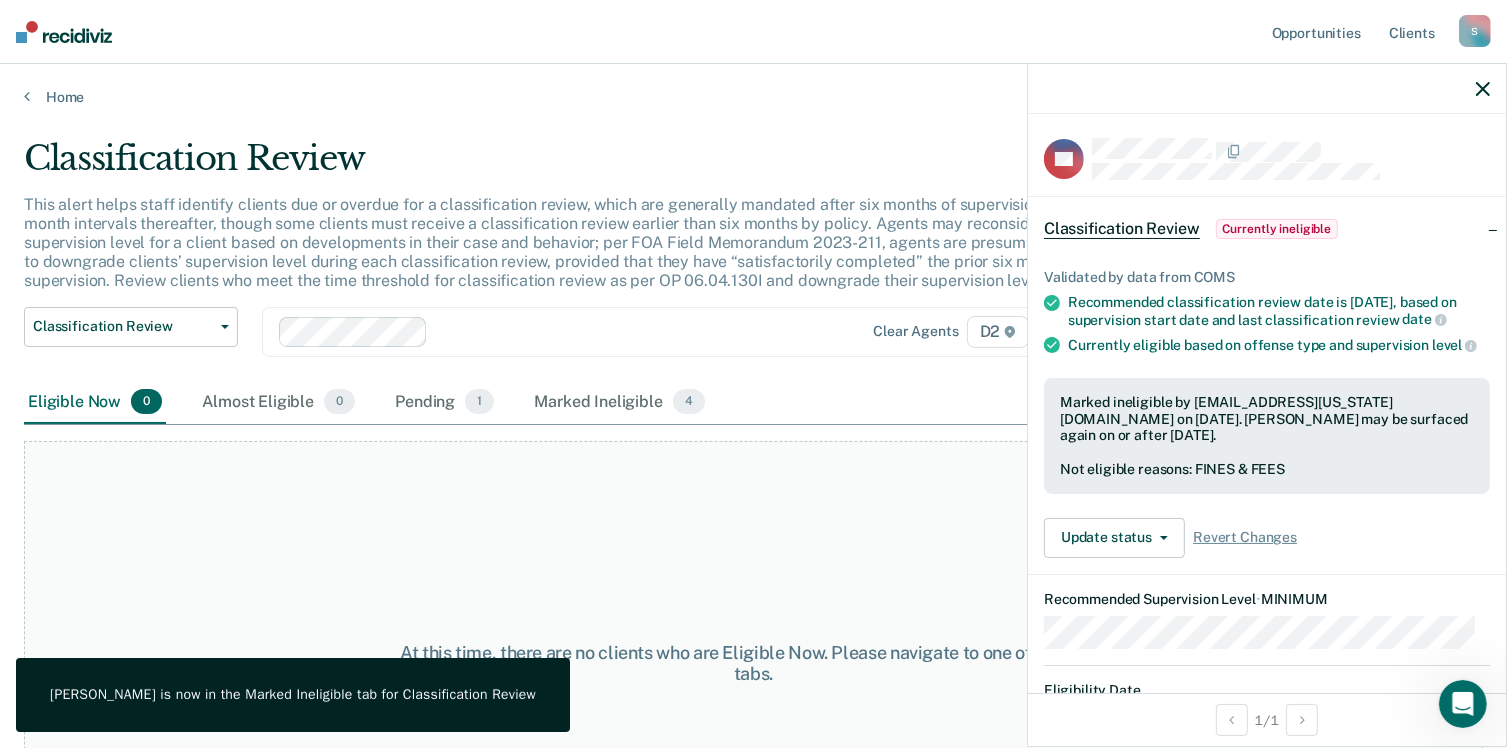 click on "At this time, there are no clients who are Eligible Now. Please navigate to one of the other tabs." at bounding box center (753, 663) 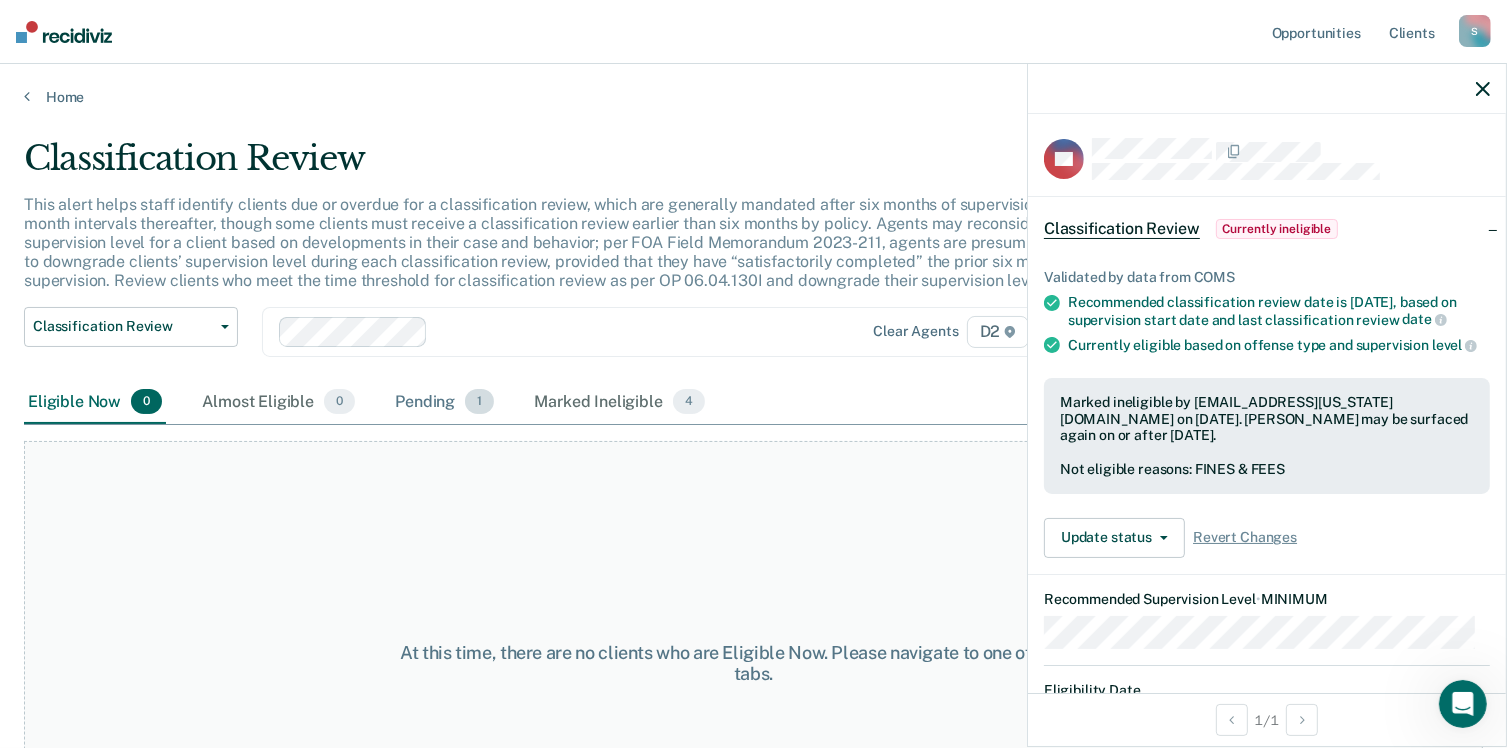 click on "Pending 1" at bounding box center (444, 403) 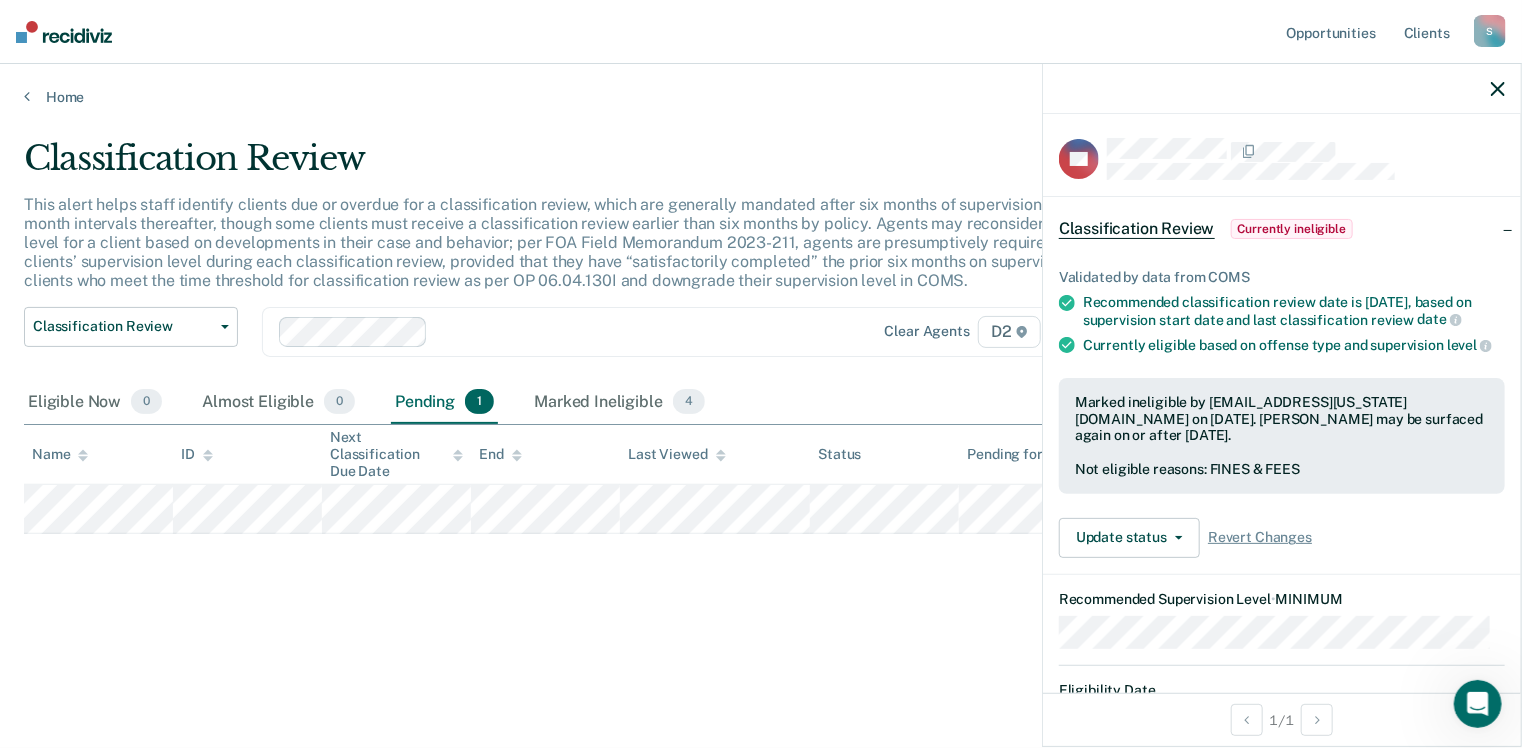 click 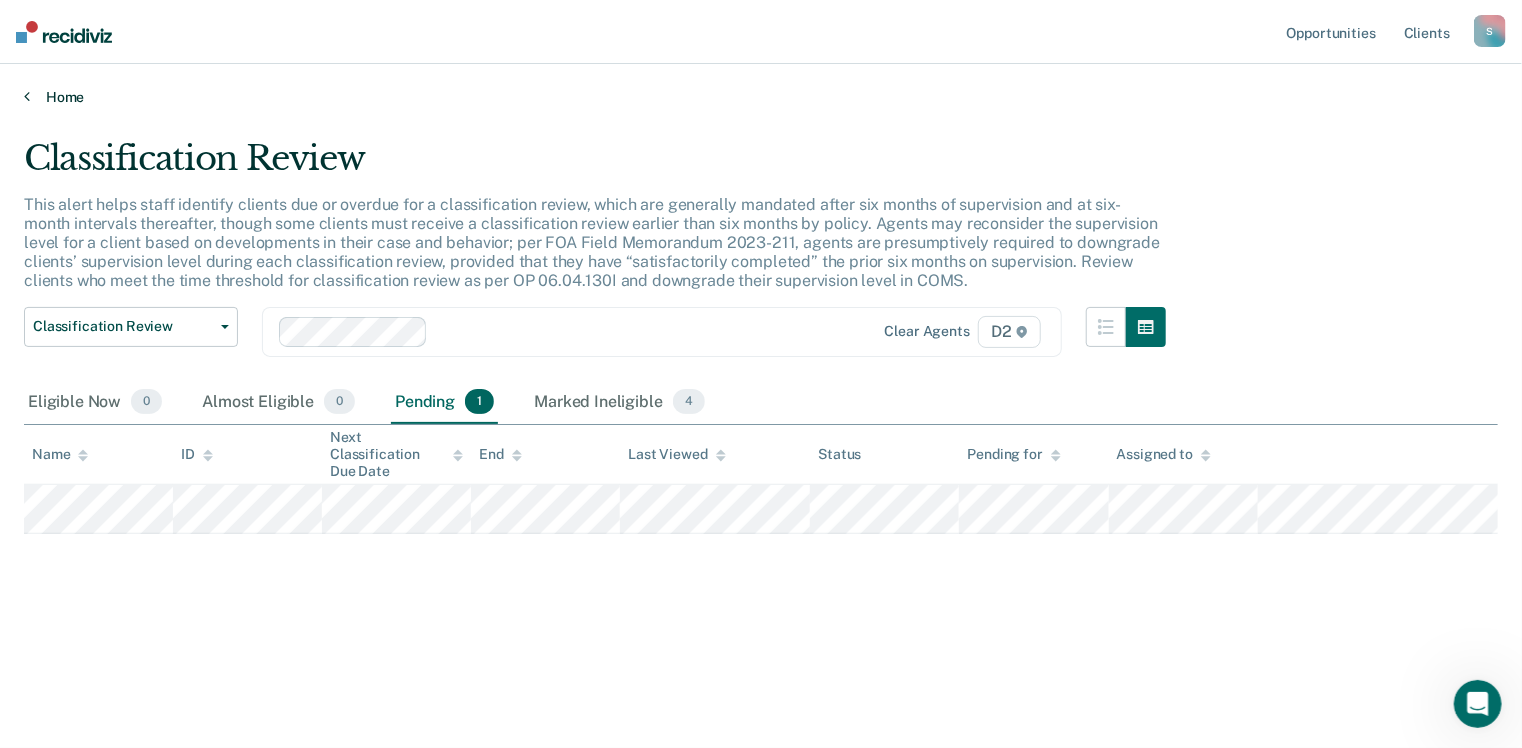 click on "Home" at bounding box center [761, 97] 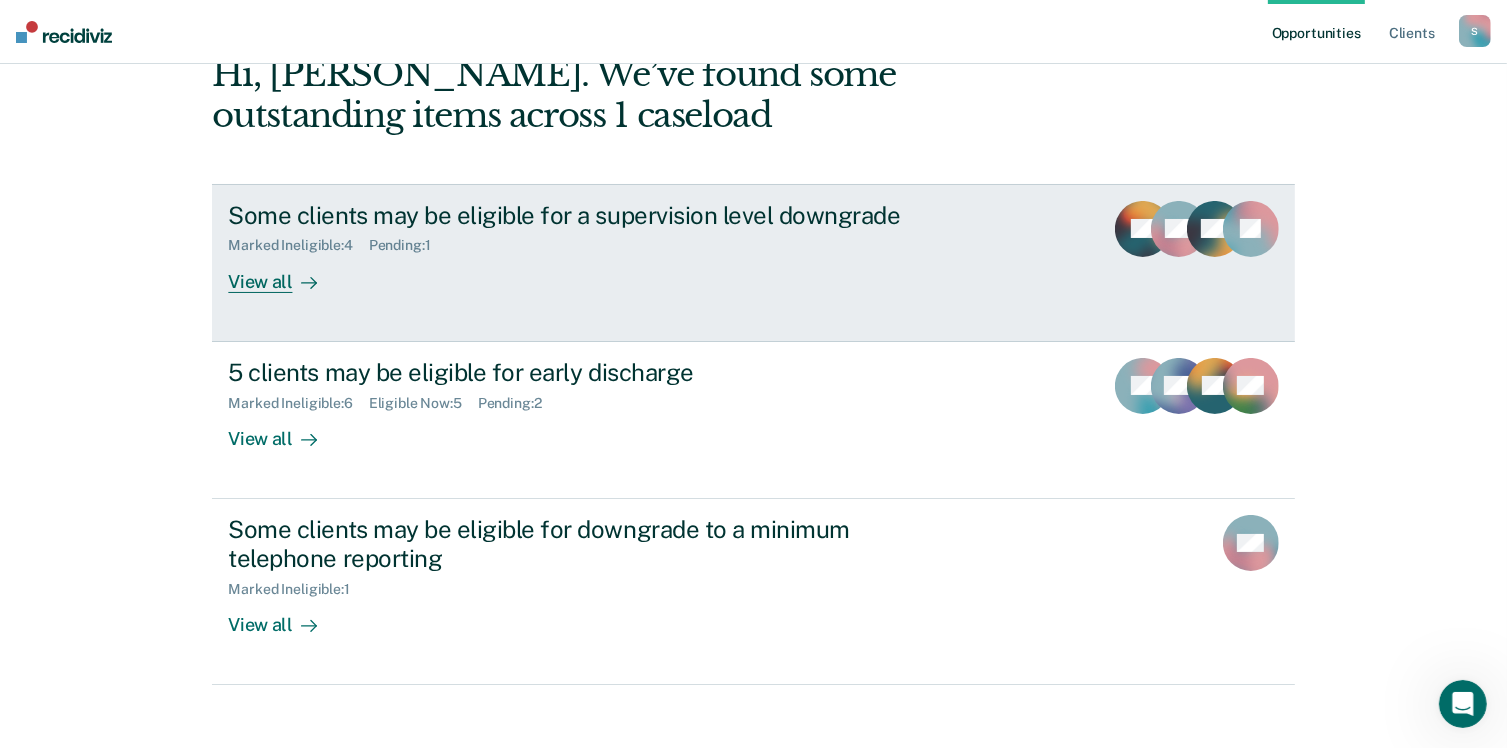 scroll, scrollTop: 132, scrollLeft: 0, axis: vertical 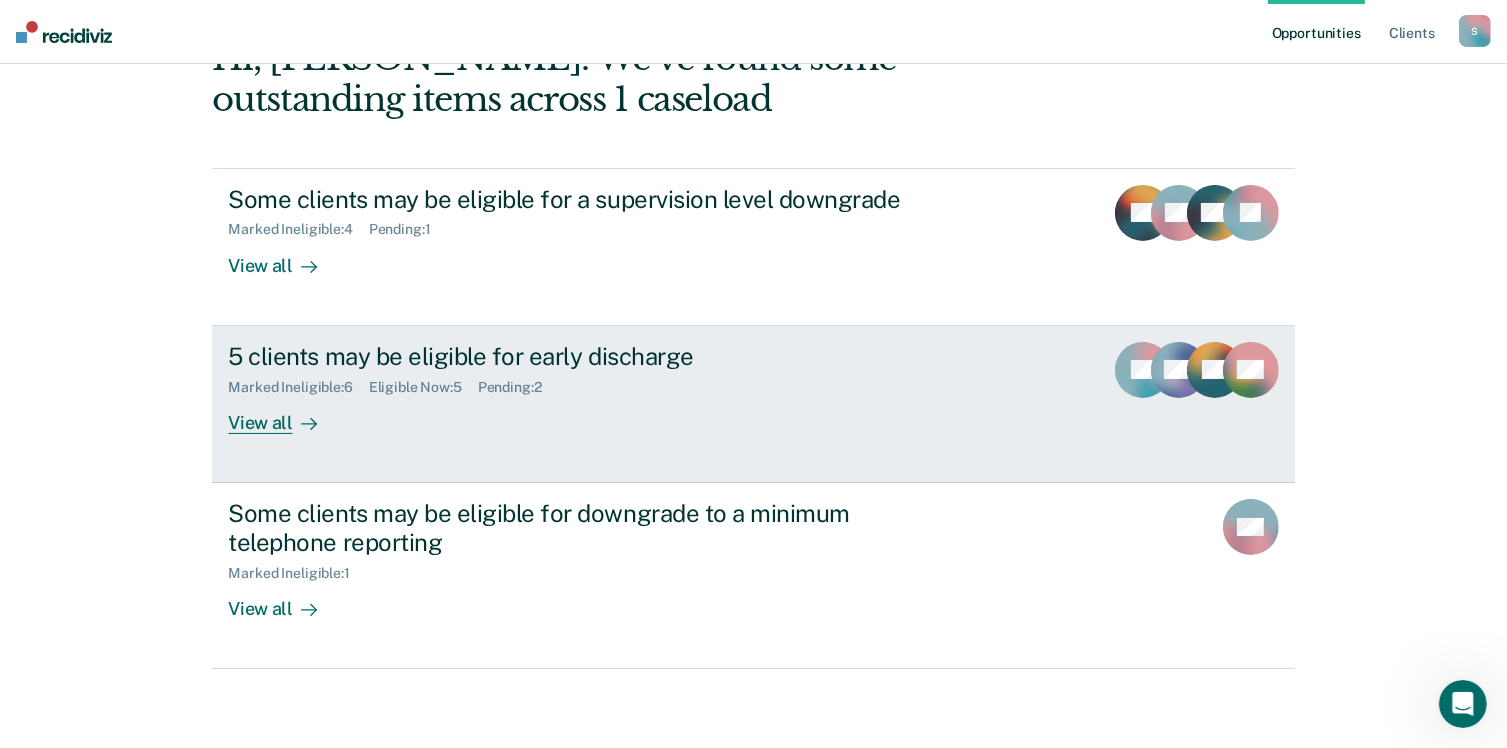 click on "5 clients may be eligible for early discharge Marked Ineligible :  6 Eligible Now :  5 Pending :  2 View all" at bounding box center (603, 388) 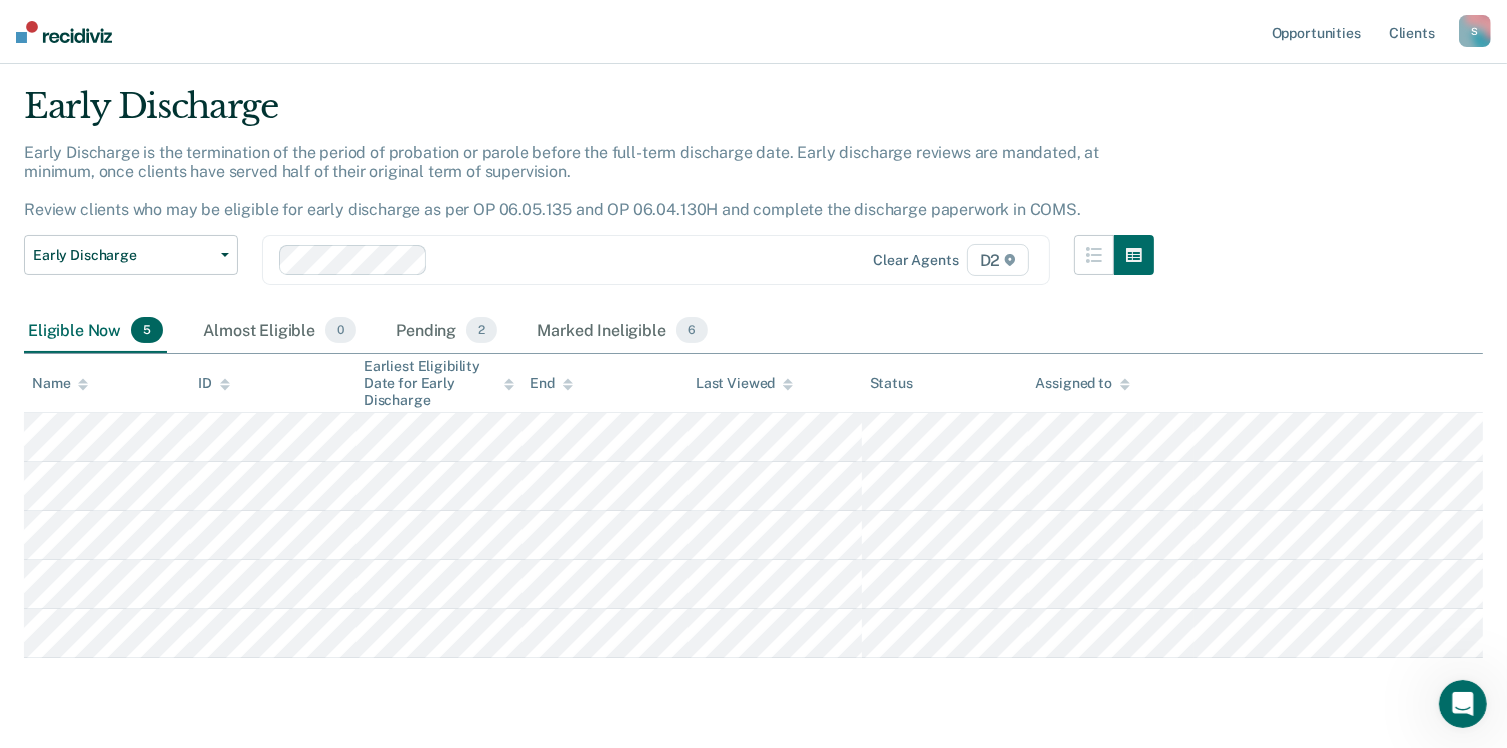 scroll, scrollTop: 100, scrollLeft: 0, axis: vertical 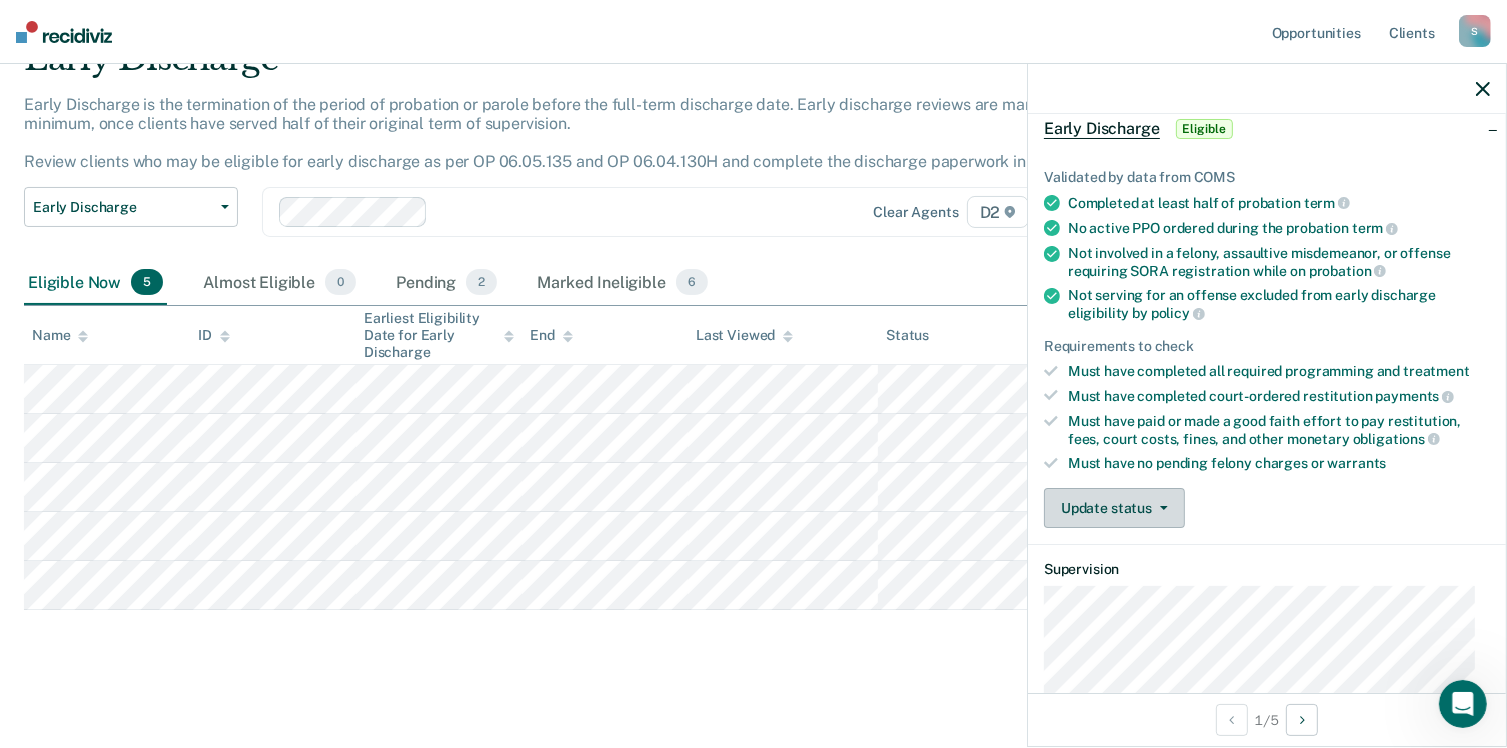 click on "Update status" at bounding box center [1114, 508] 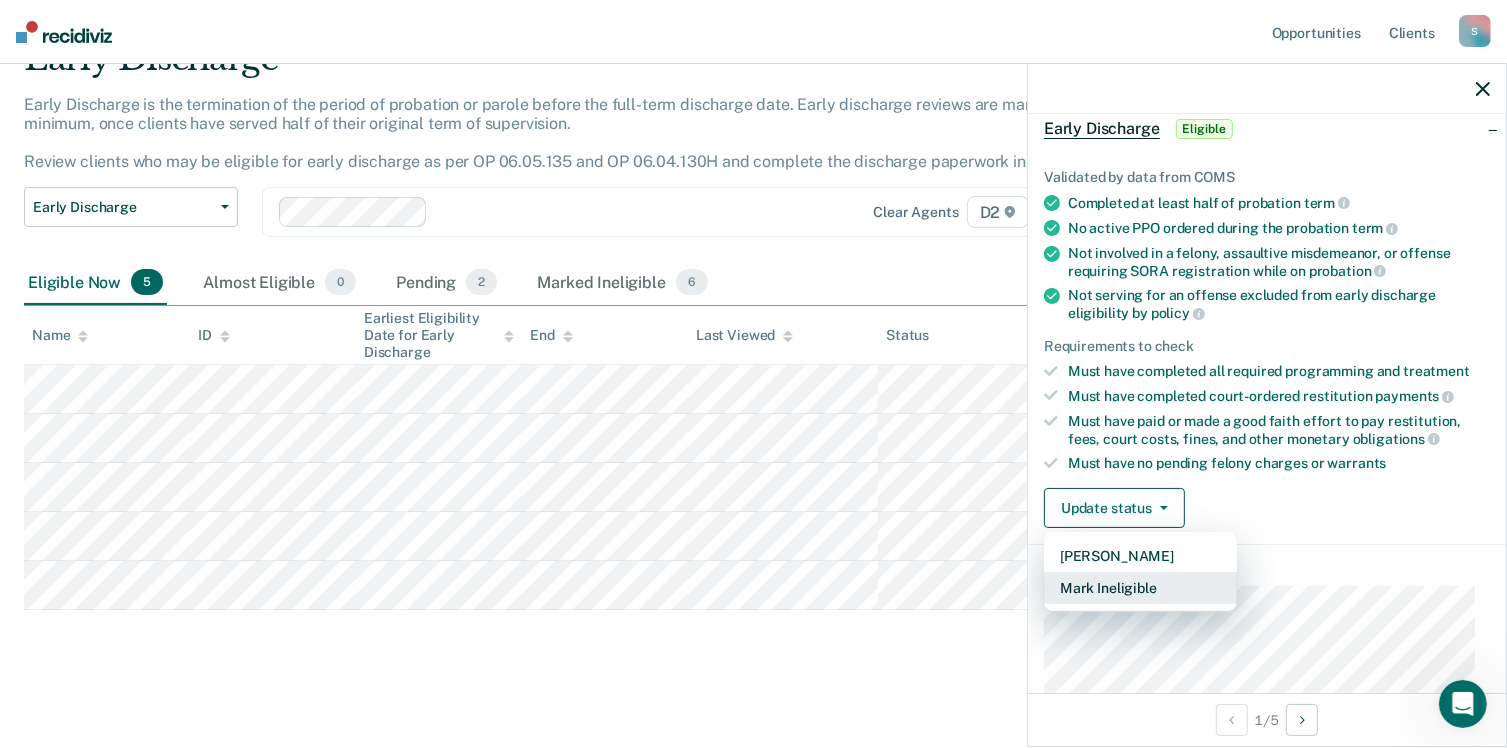 click on "Mark Ineligible" at bounding box center [1140, 588] 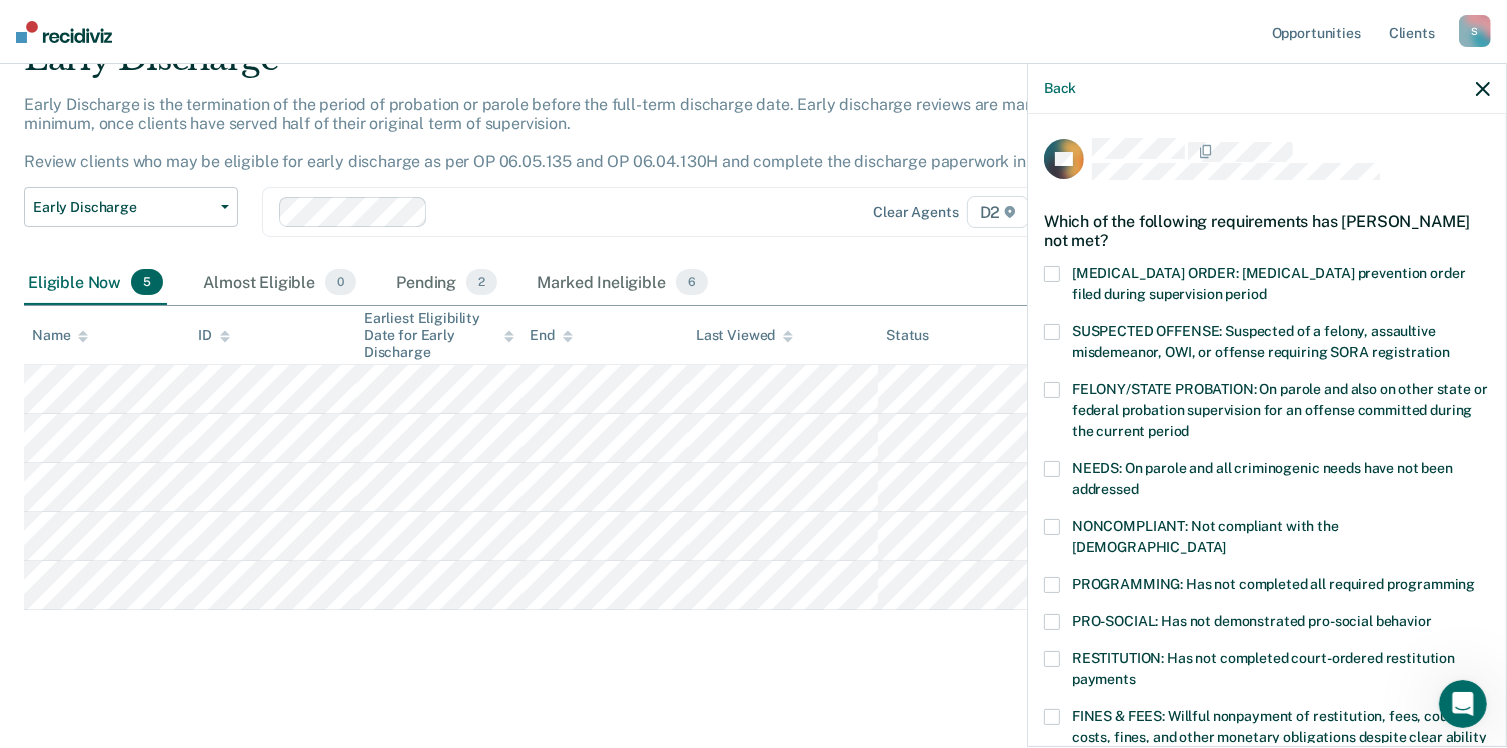 scroll, scrollTop: 100, scrollLeft: 0, axis: vertical 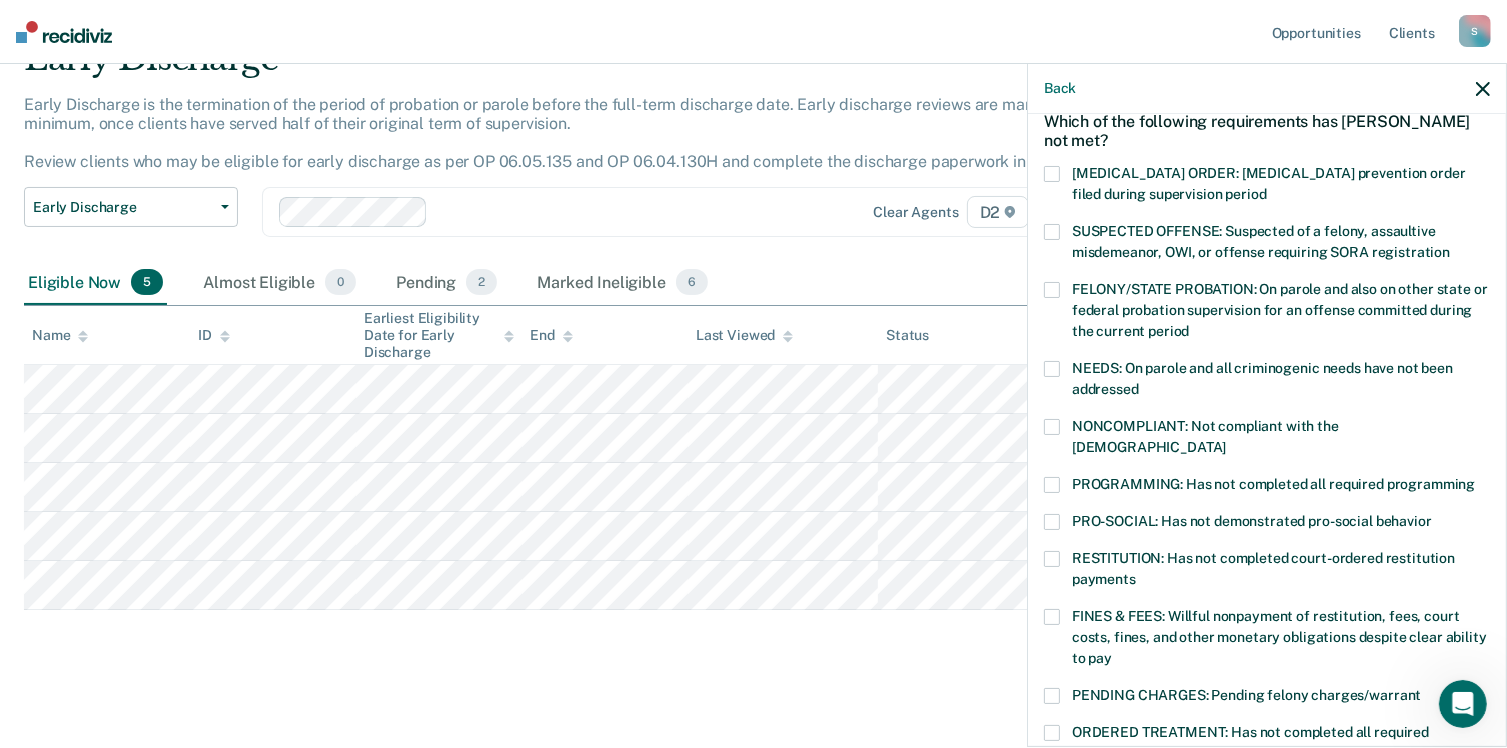 click at bounding box center (1052, 427) 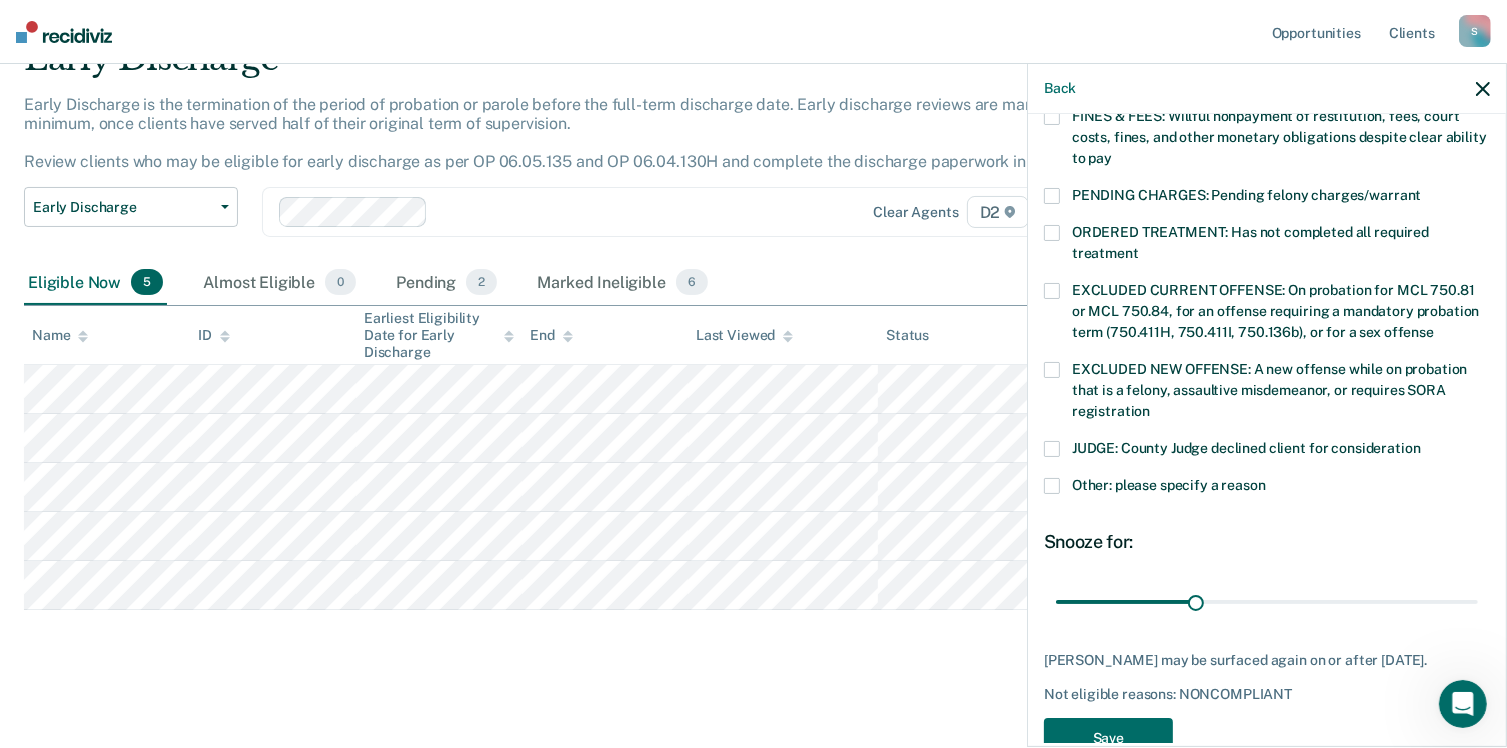 scroll, scrollTop: 628, scrollLeft: 0, axis: vertical 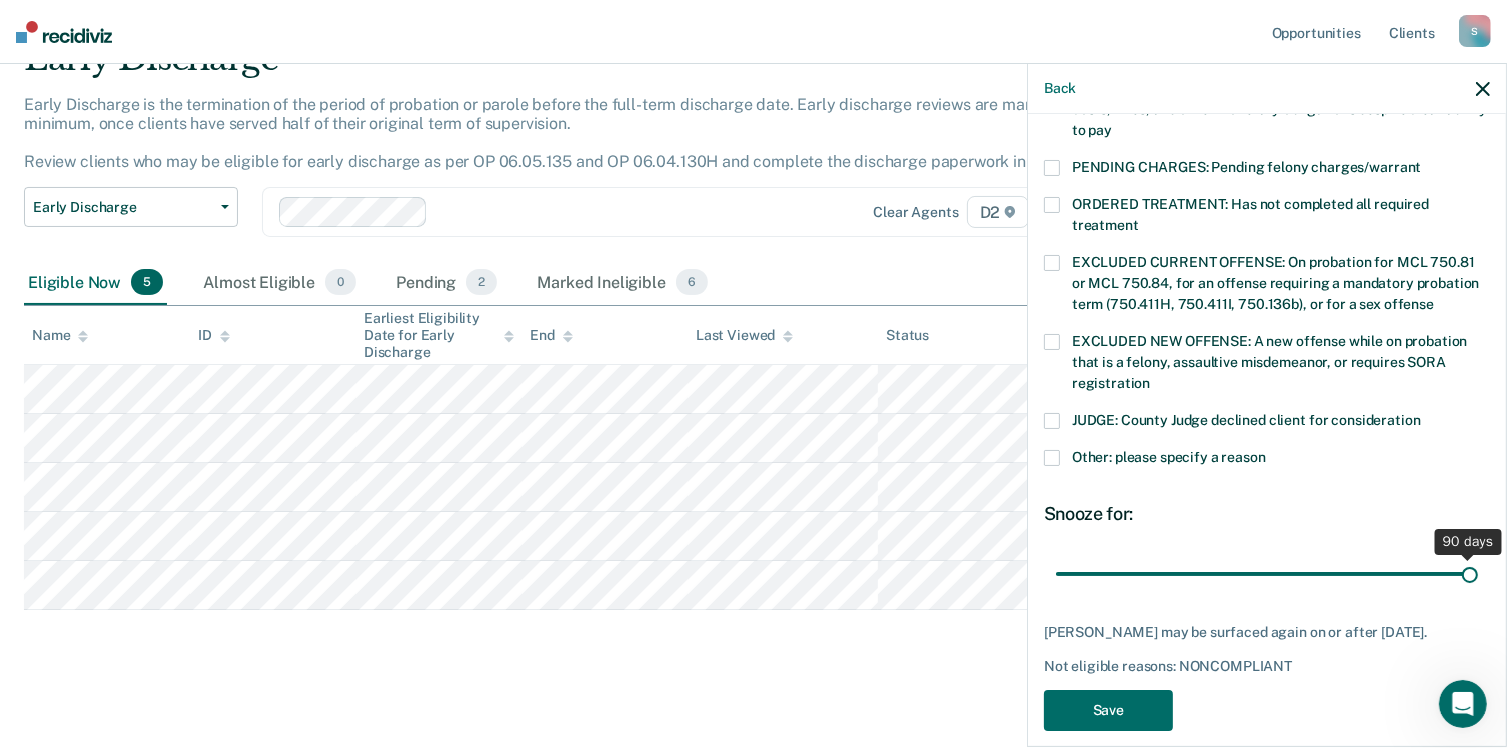 drag, startPoint x: 1190, startPoint y: 549, endPoint x: 1457, endPoint y: 561, distance: 267.26953 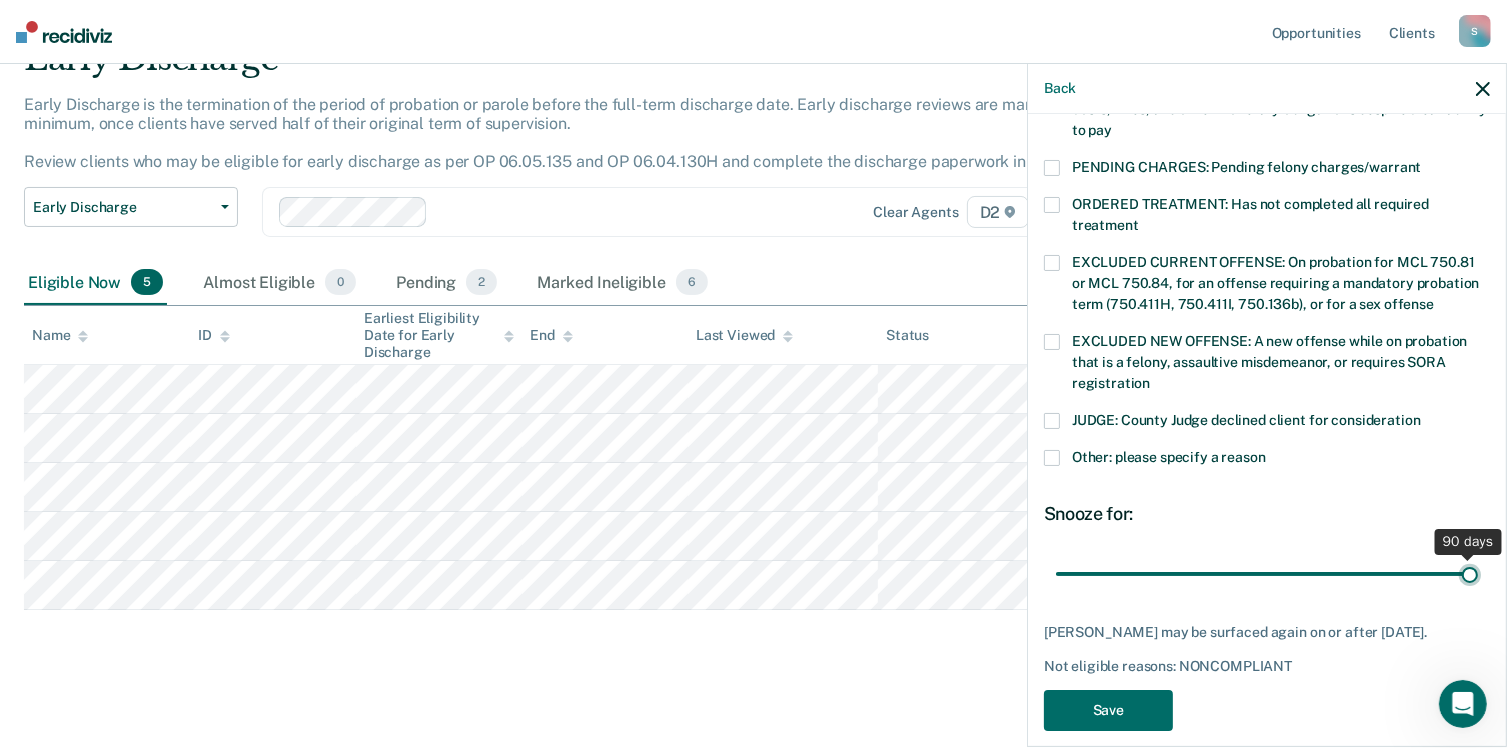 type on "90" 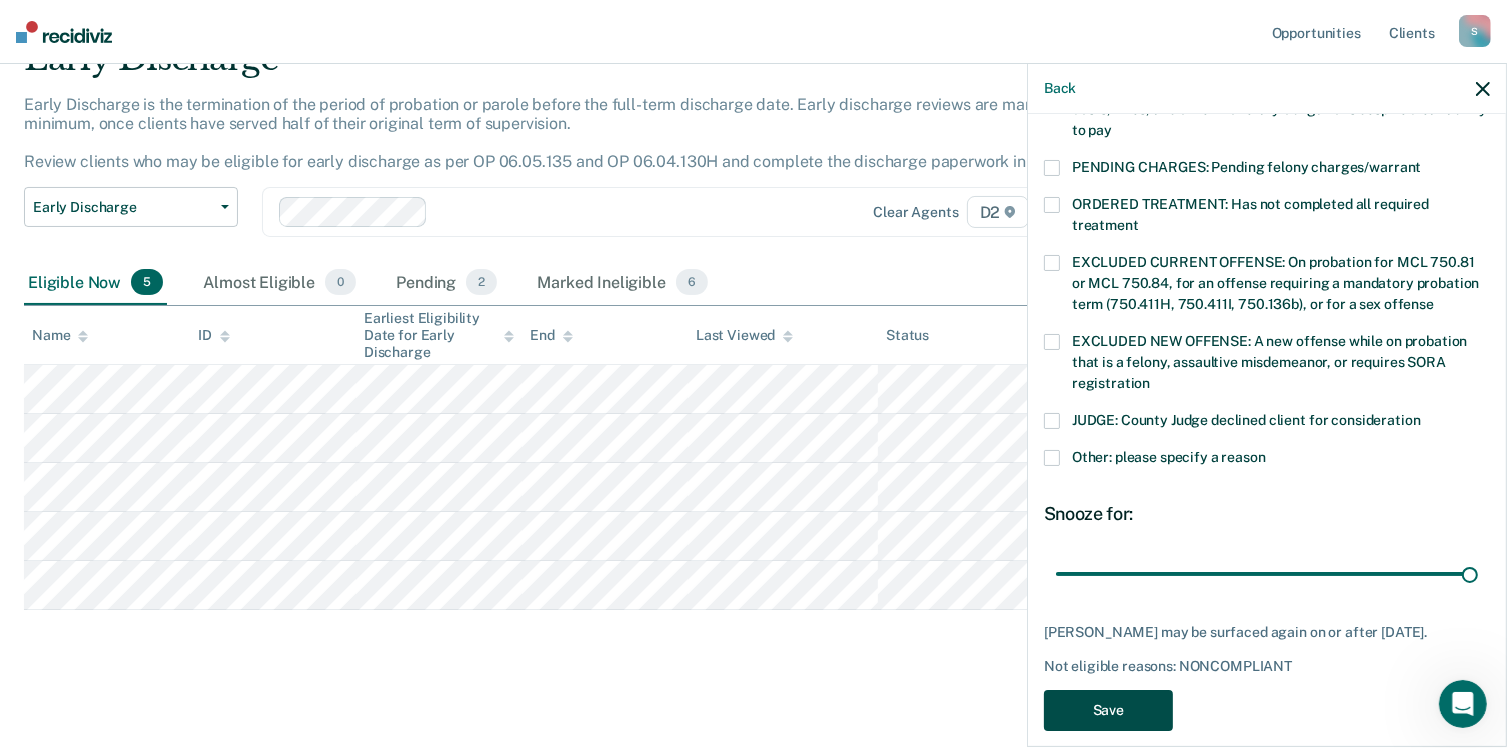 click on "Save" at bounding box center [1108, 710] 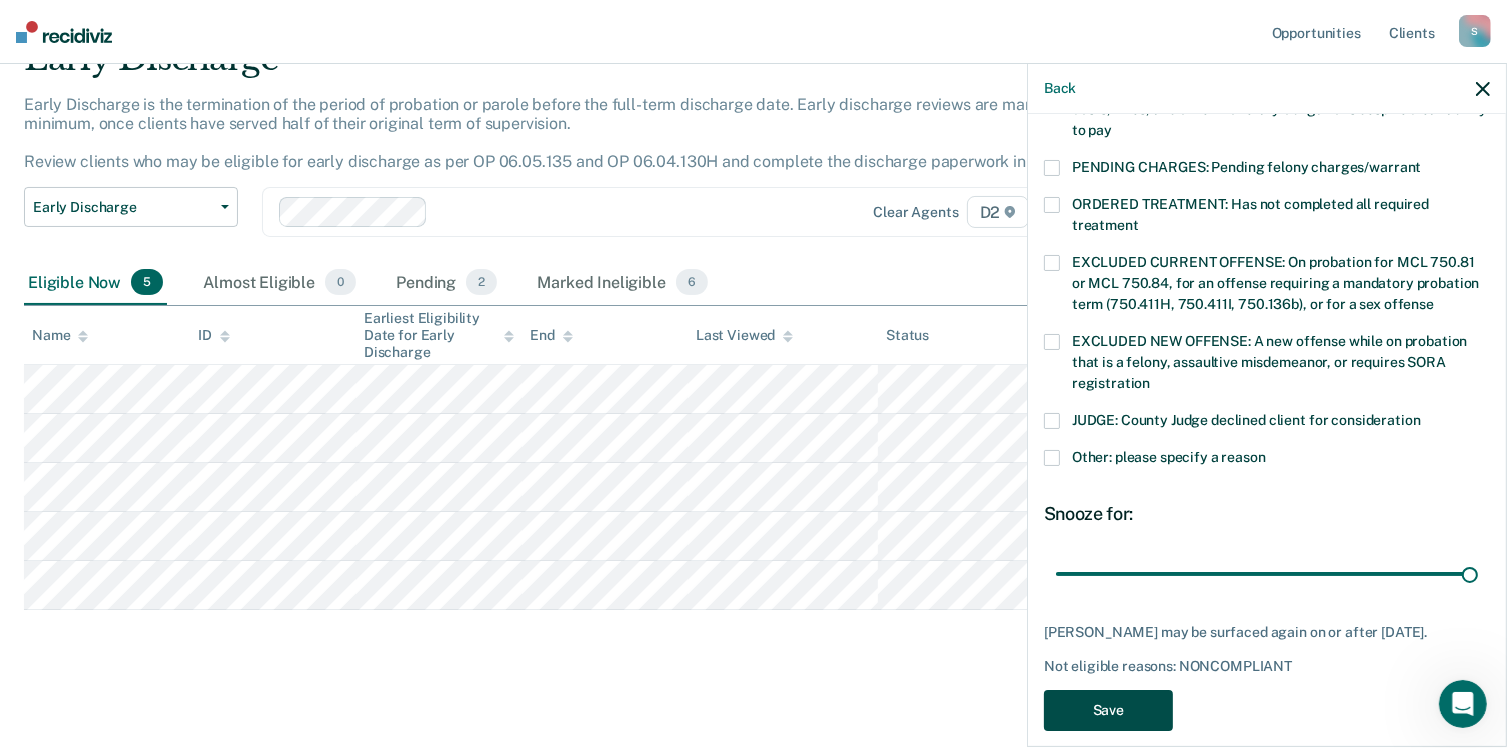 scroll, scrollTop: 55, scrollLeft: 0, axis: vertical 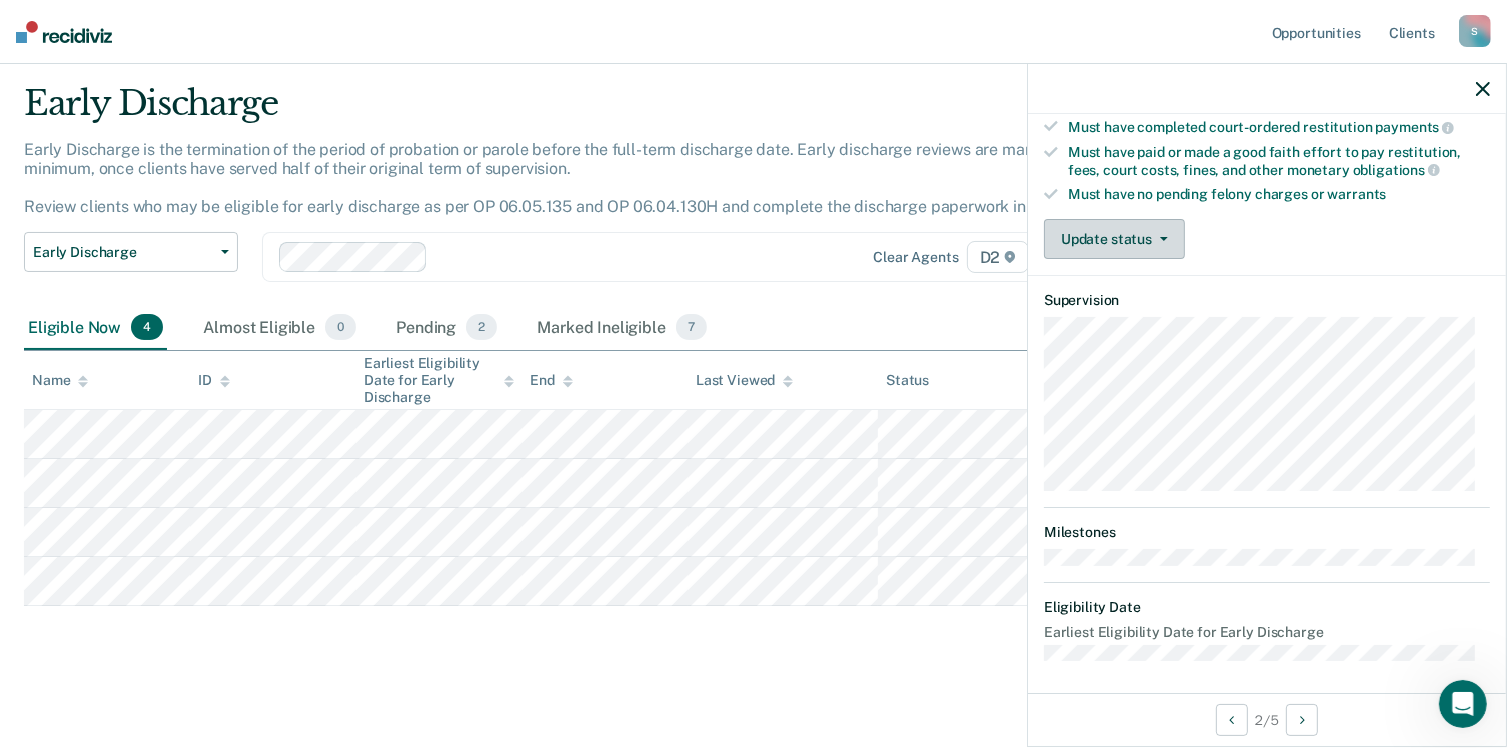 click on "Update status" at bounding box center [1114, 239] 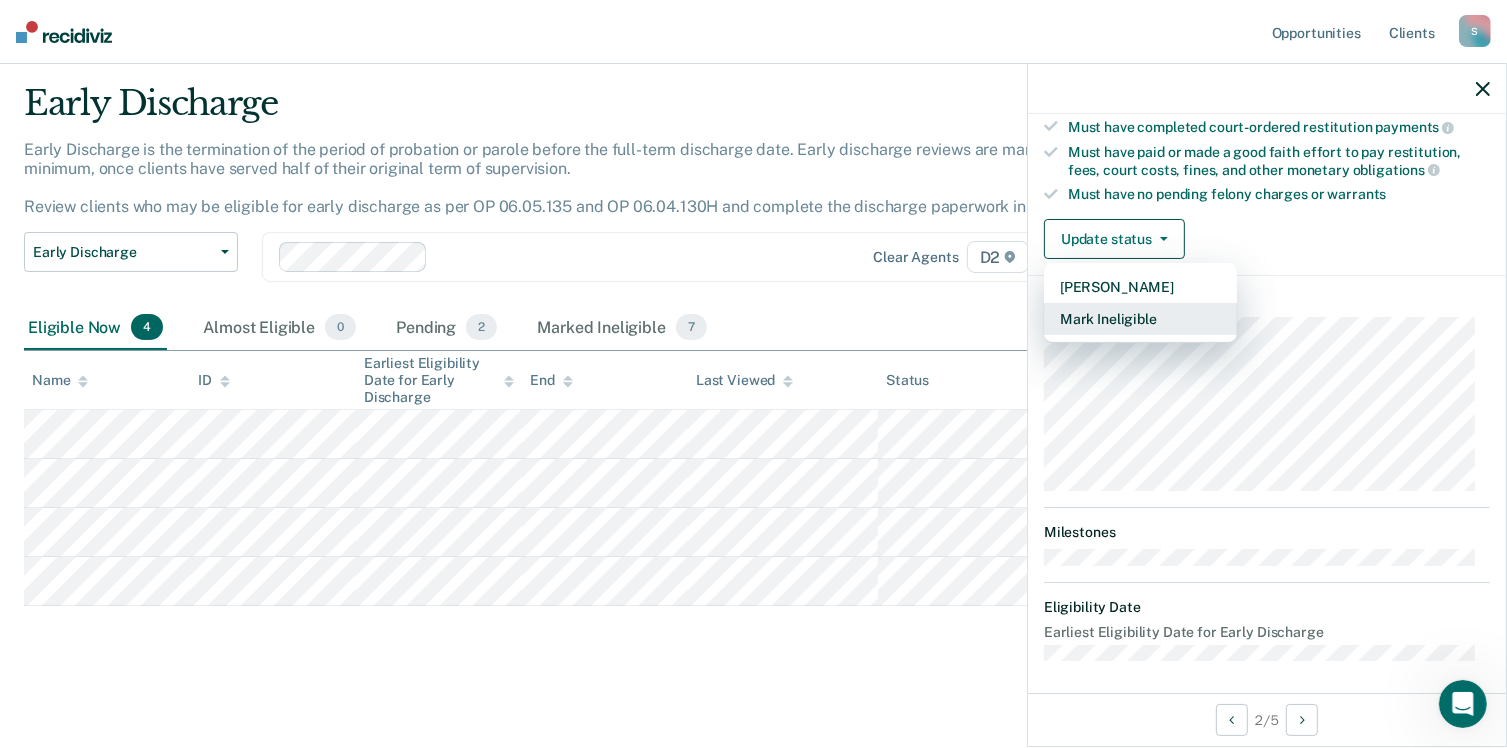 click on "Mark Ineligible" at bounding box center (1140, 319) 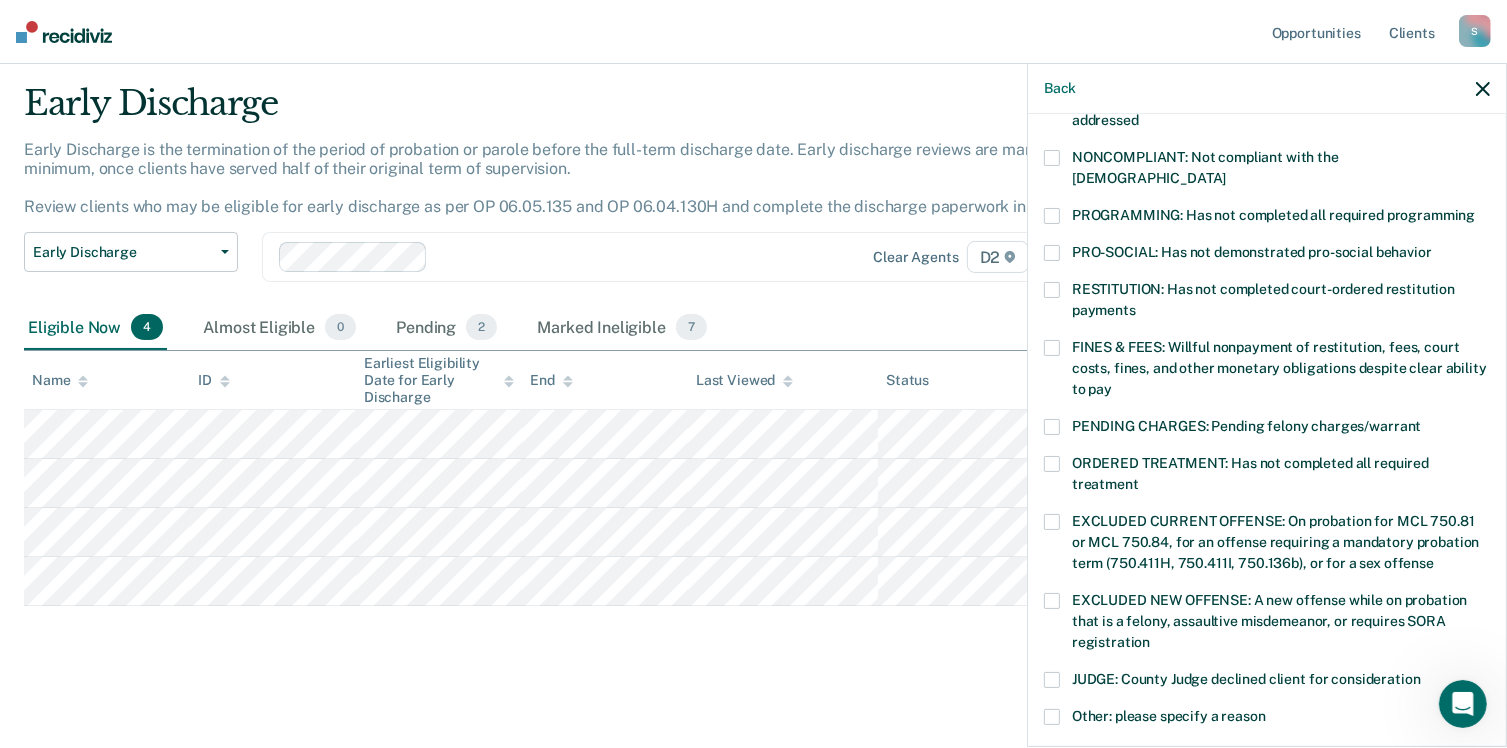 scroll, scrollTop: 469, scrollLeft: 0, axis: vertical 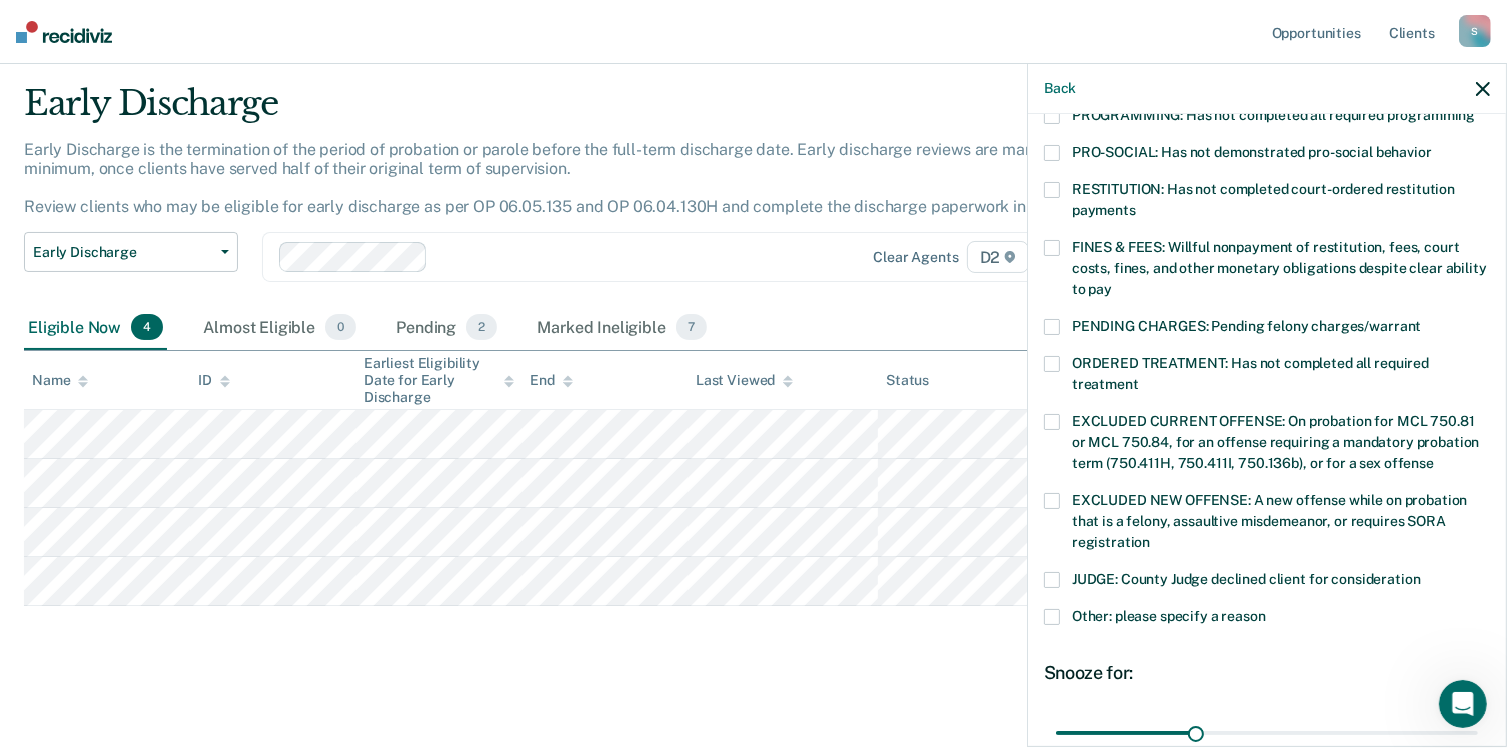 click at bounding box center (1052, 580) 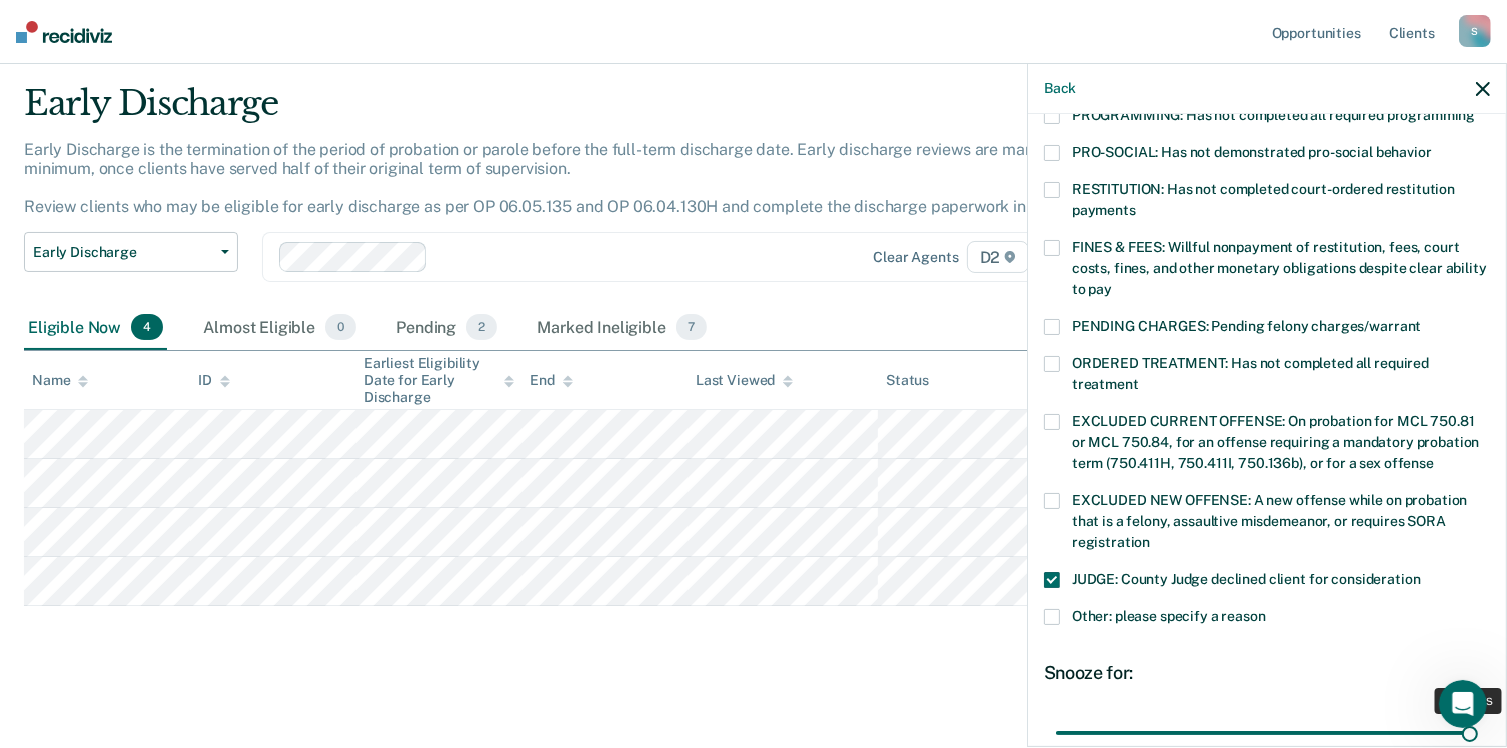 drag, startPoint x: 1189, startPoint y: 711, endPoint x: 1513, endPoint y: 727, distance: 324.39484 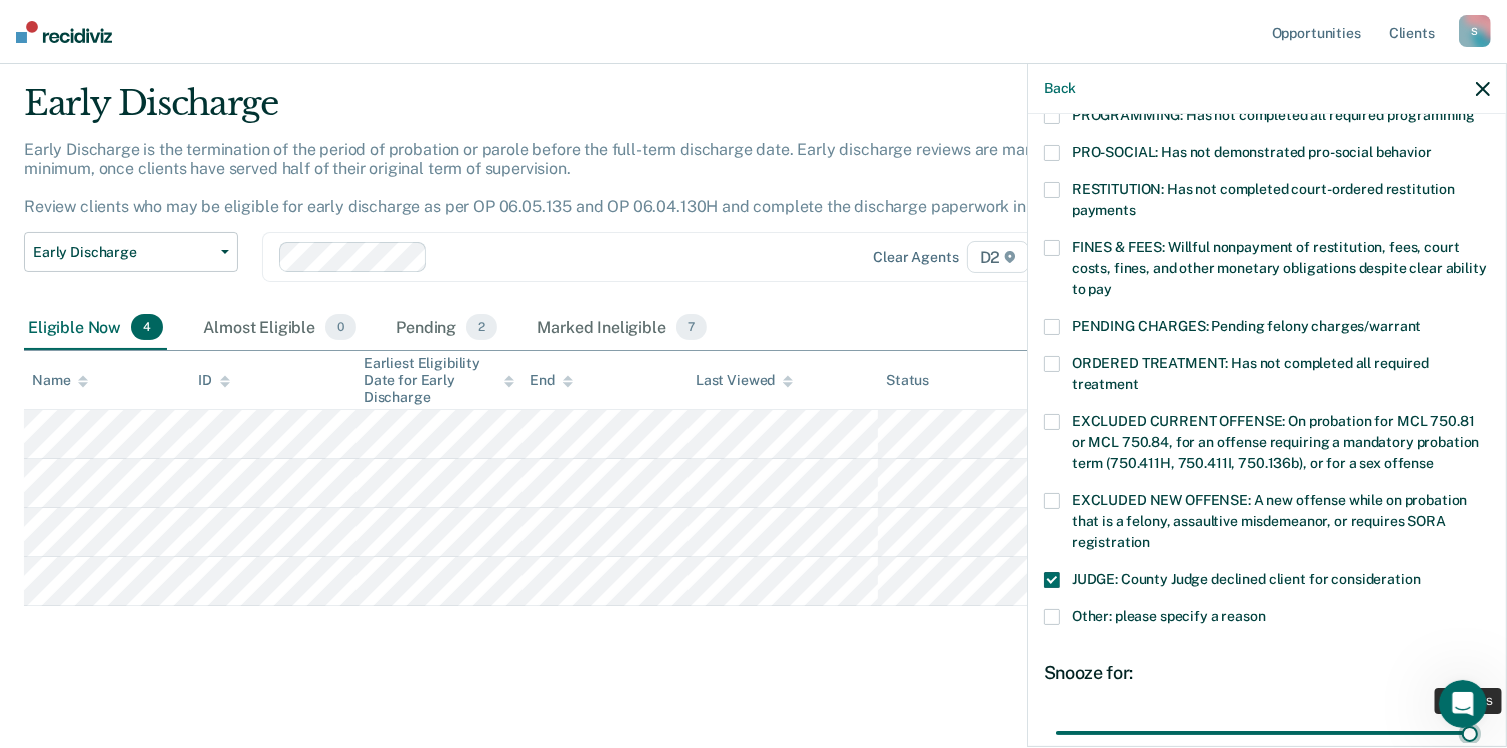 type on "90" 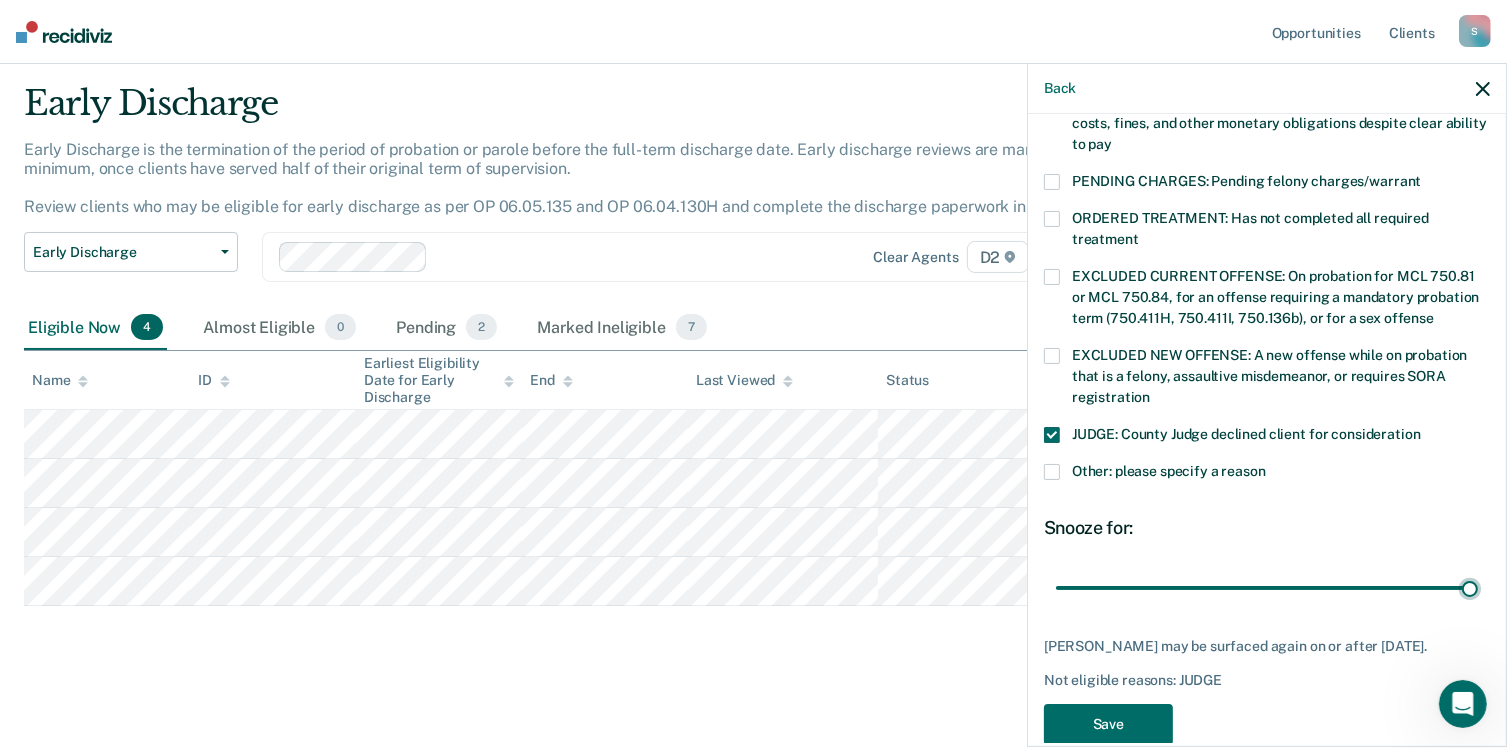 scroll, scrollTop: 628, scrollLeft: 0, axis: vertical 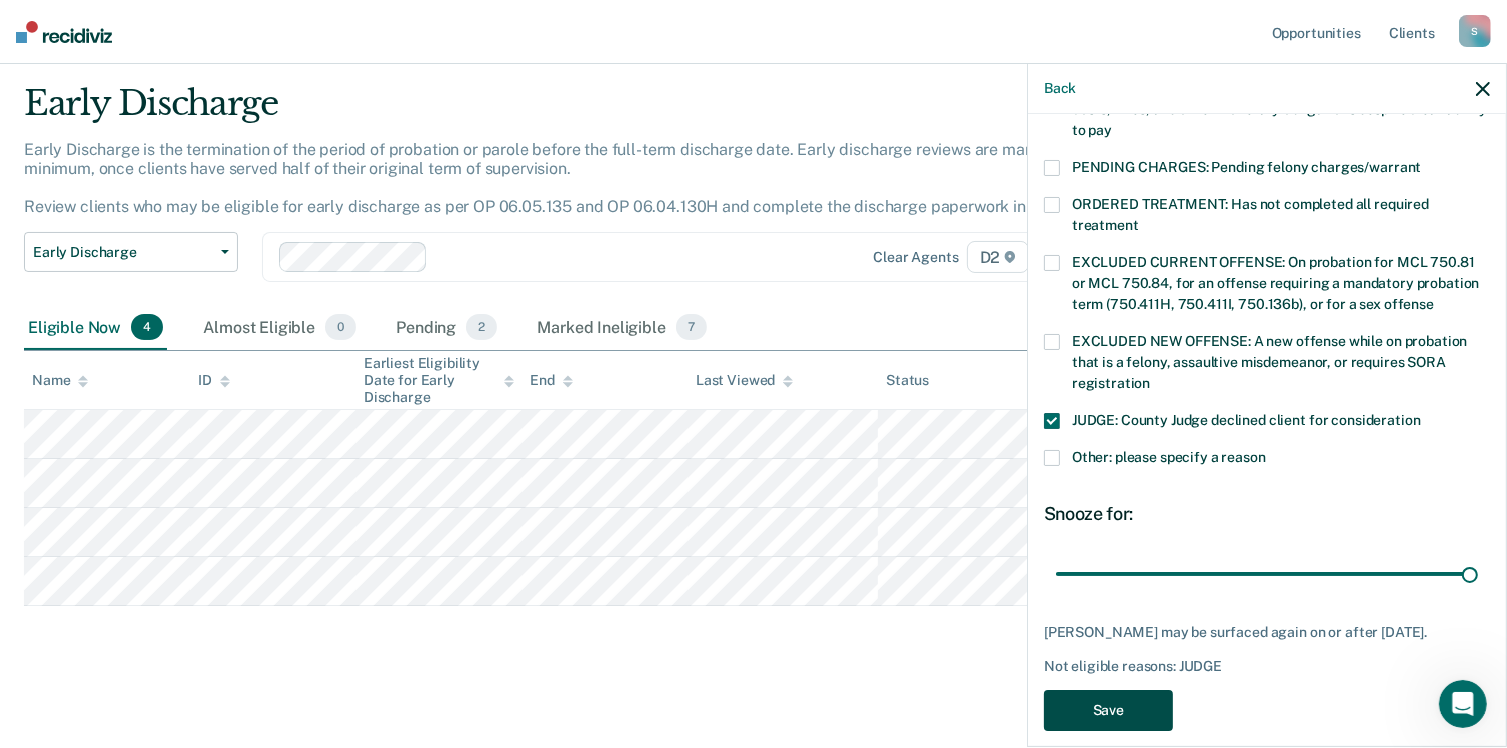 click on "Save" at bounding box center (1108, 710) 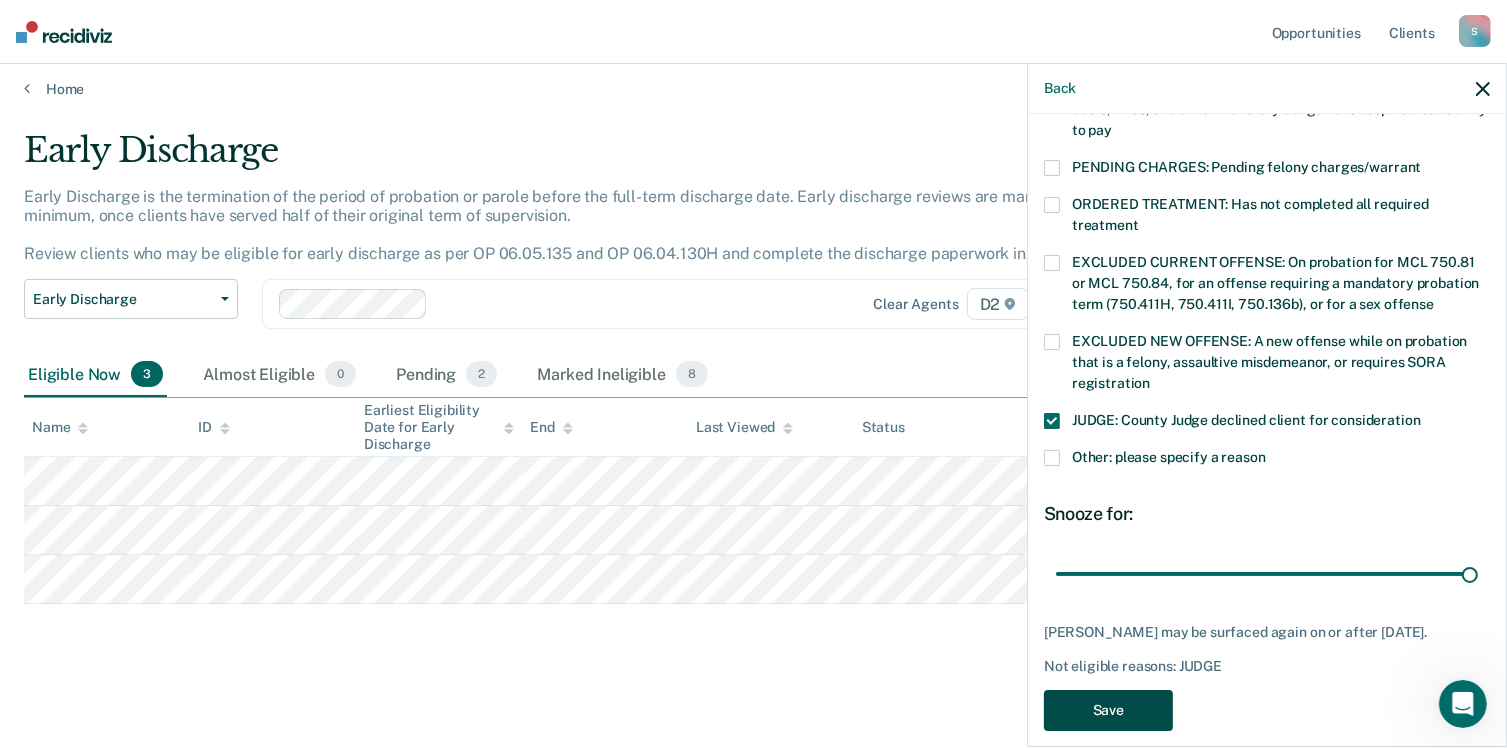 scroll, scrollTop: 6, scrollLeft: 0, axis: vertical 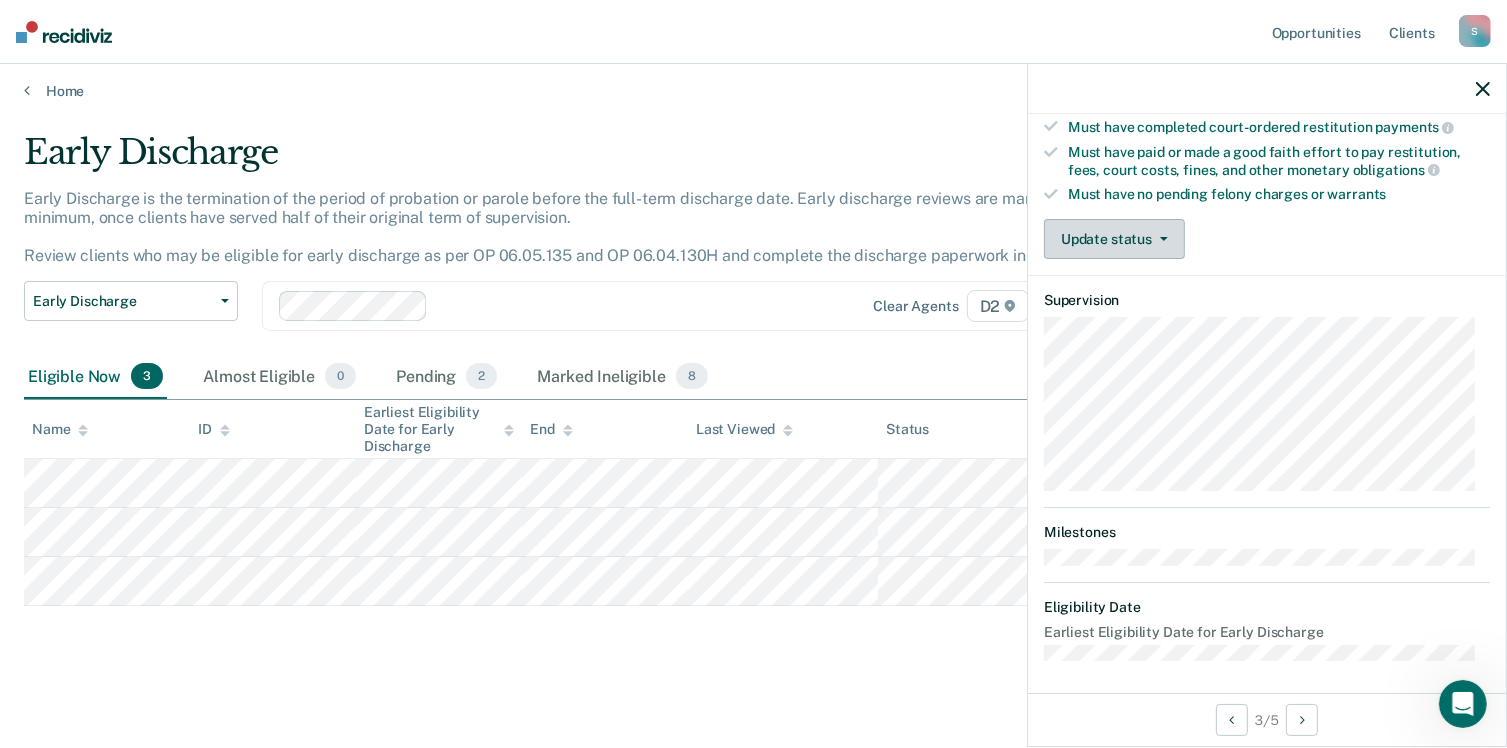 click on "Update status" at bounding box center [1114, 239] 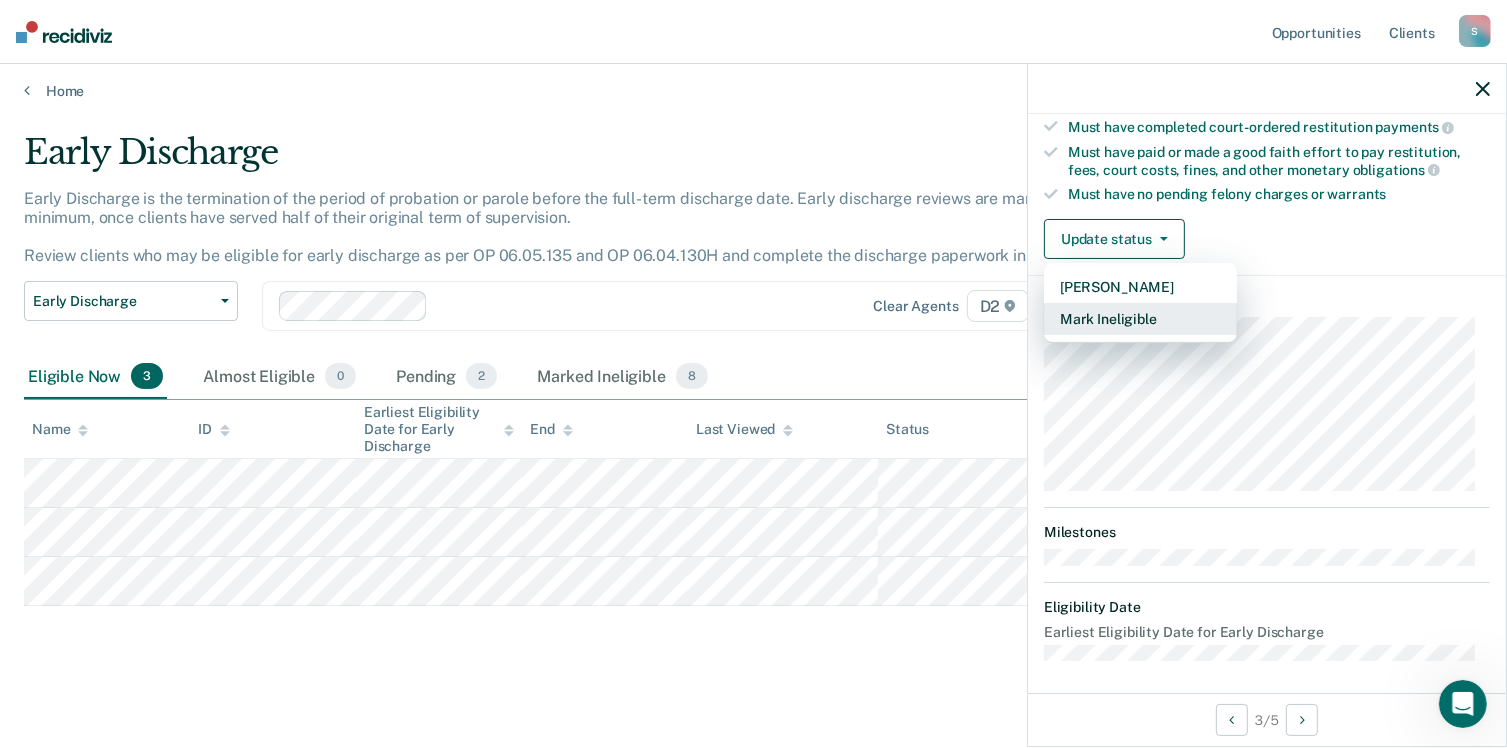 click on "Mark Ineligible" at bounding box center [1140, 319] 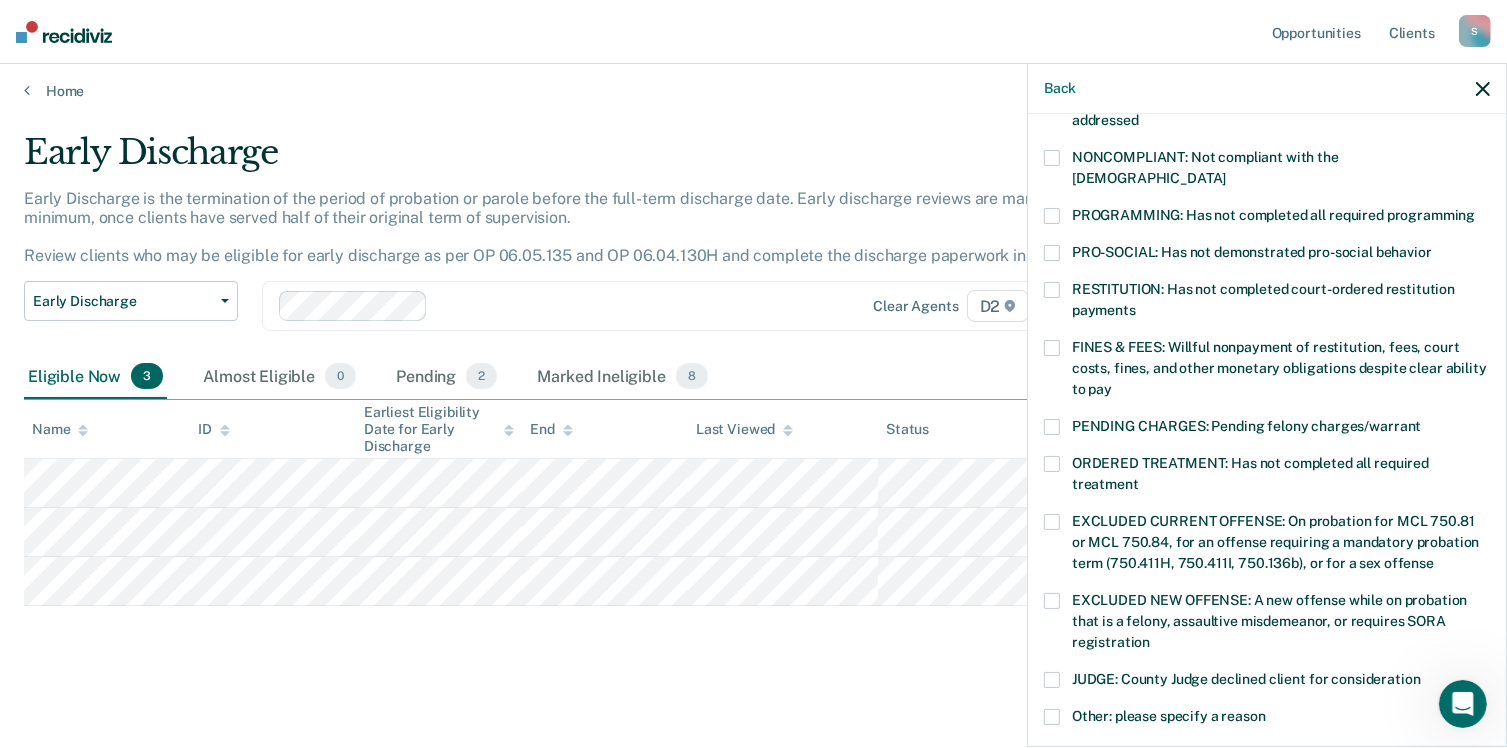 click at bounding box center (1052, 348) 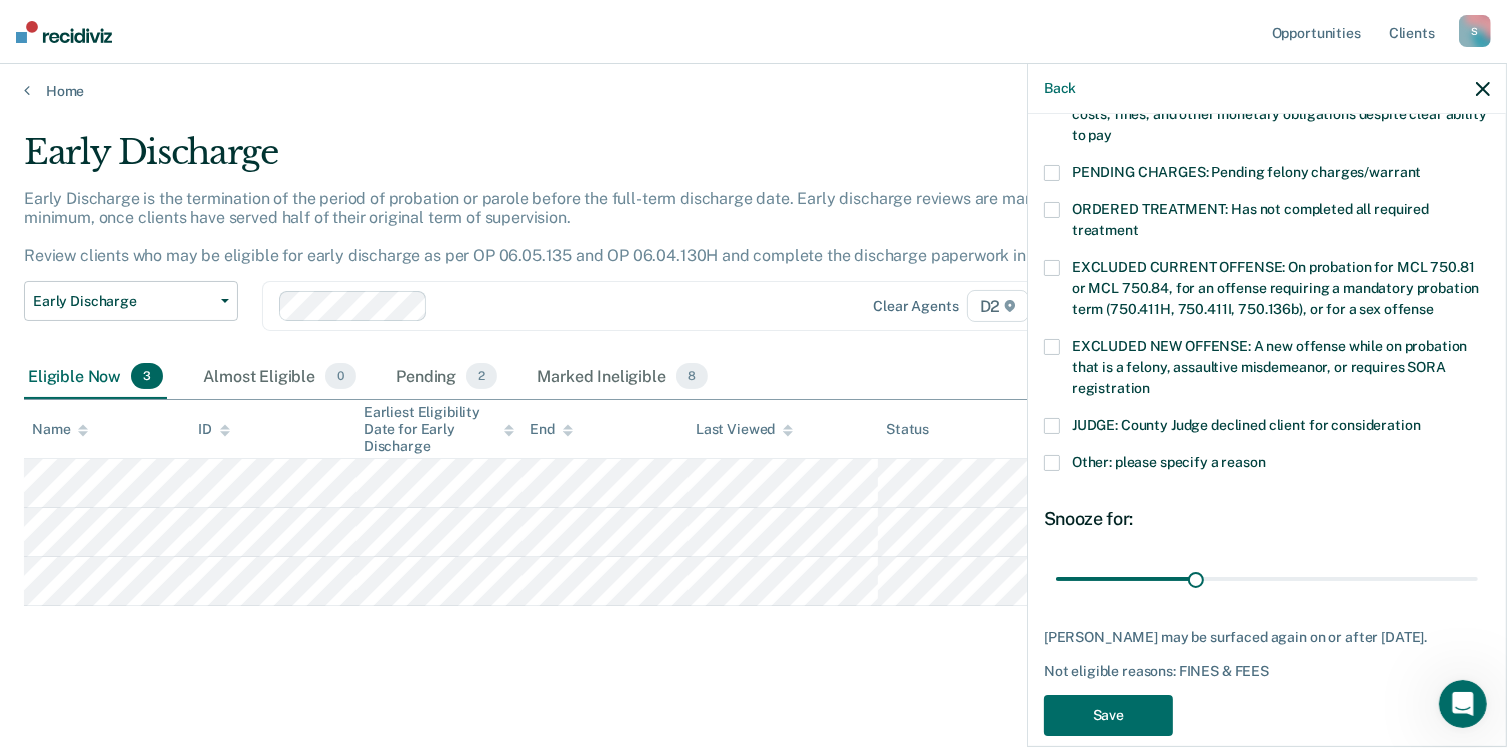 scroll, scrollTop: 628, scrollLeft: 0, axis: vertical 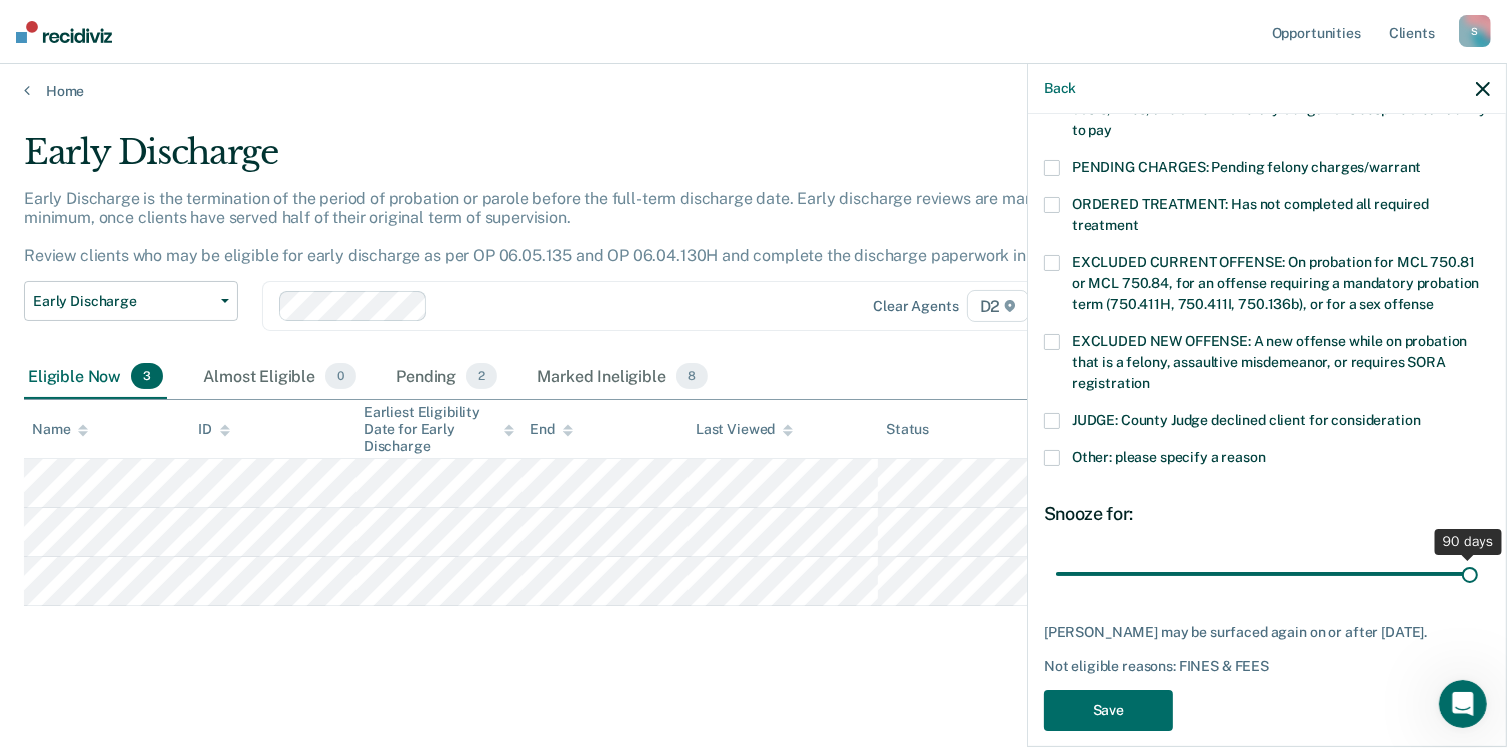 drag, startPoint x: 1195, startPoint y: 553, endPoint x: 1464, endPoint y: 563, distance: 269.18582 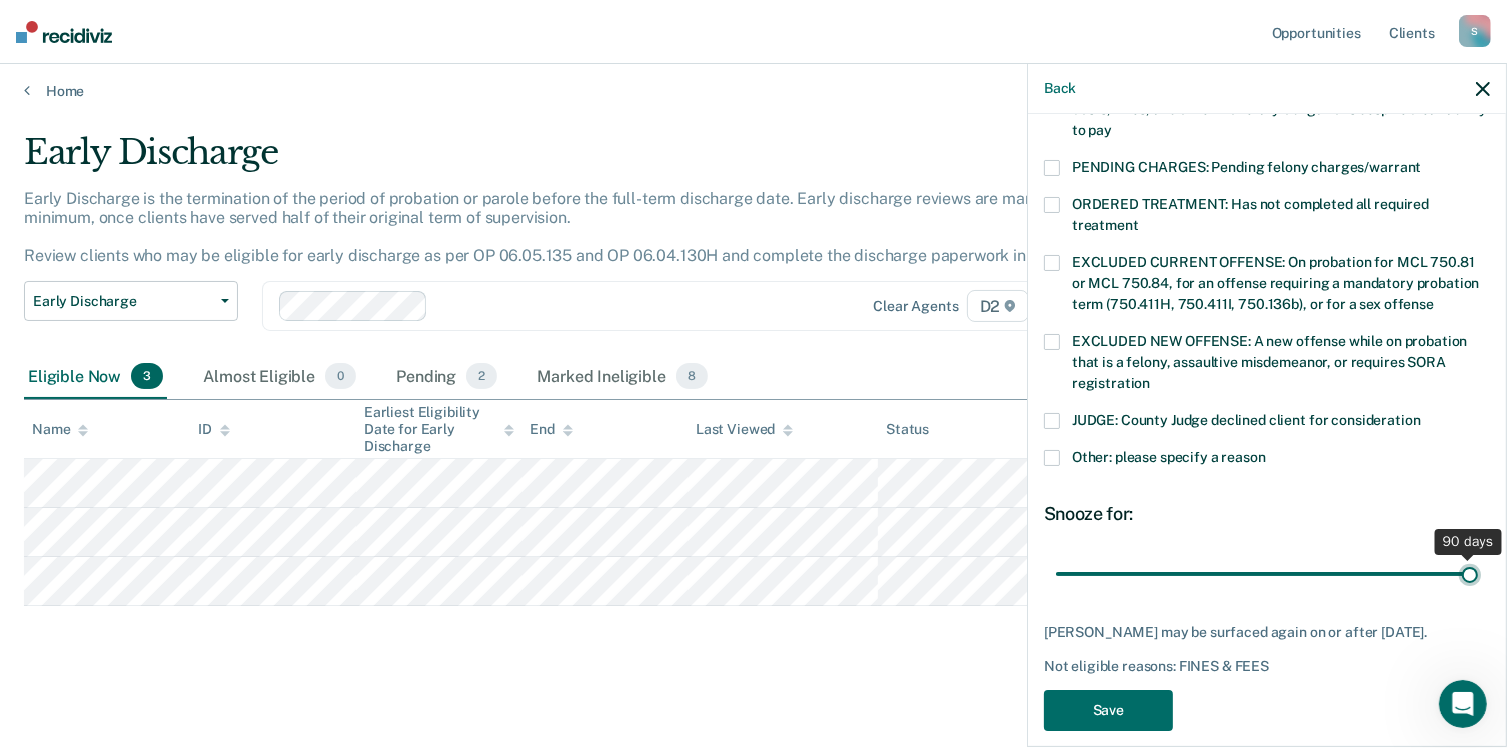 type on "90" 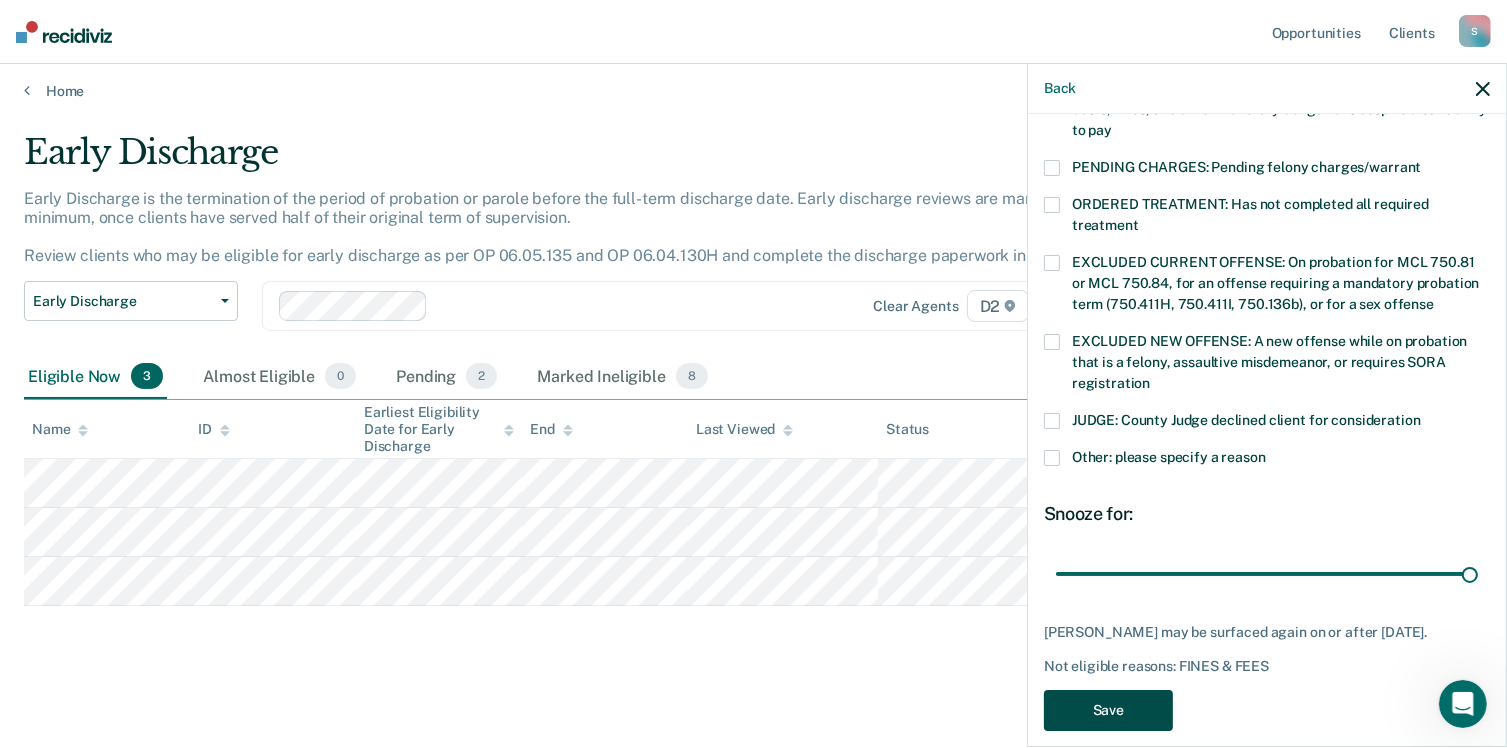 click on "Save" at bounding box center (1108, 710) 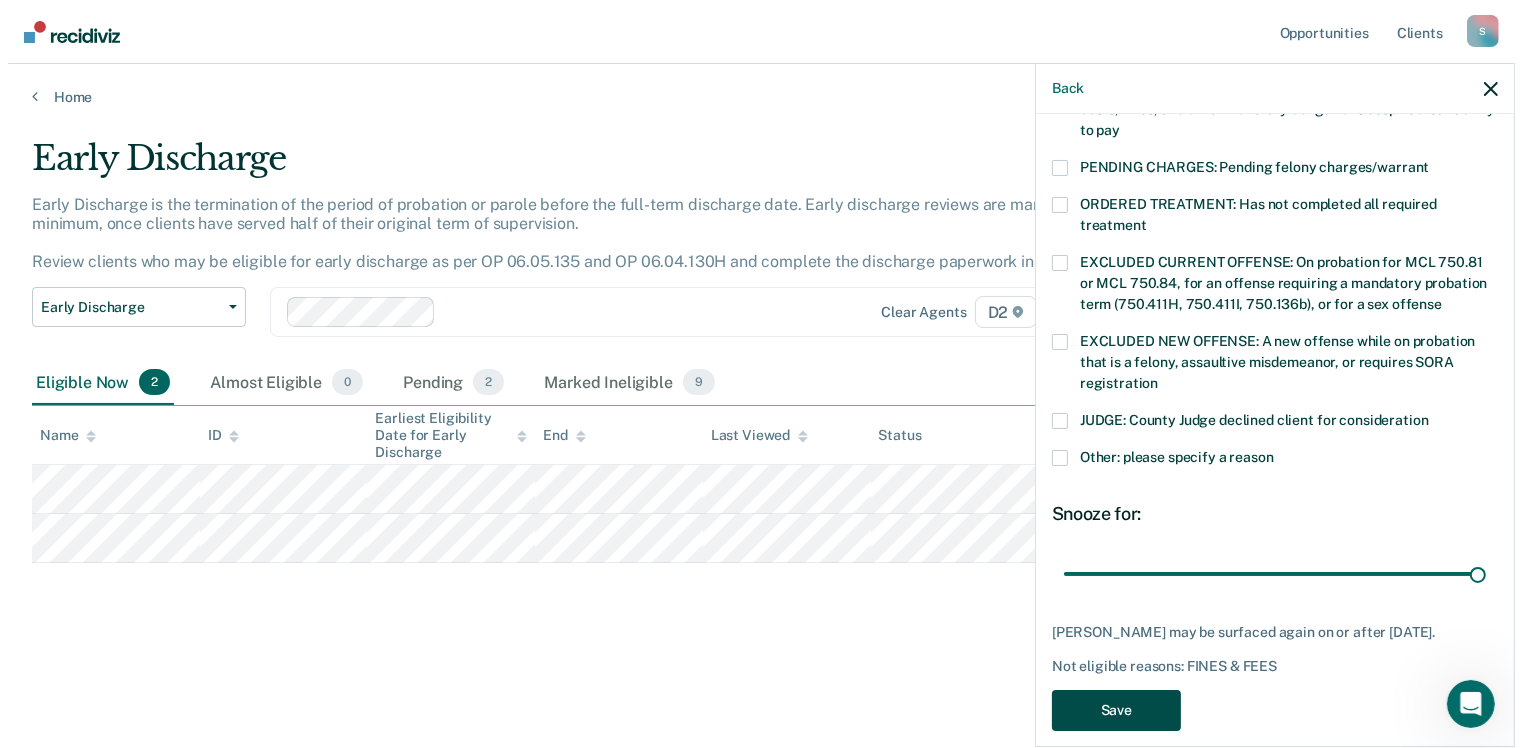 scroll, scrollTop: 0, scrollLeft: 0, axis: both 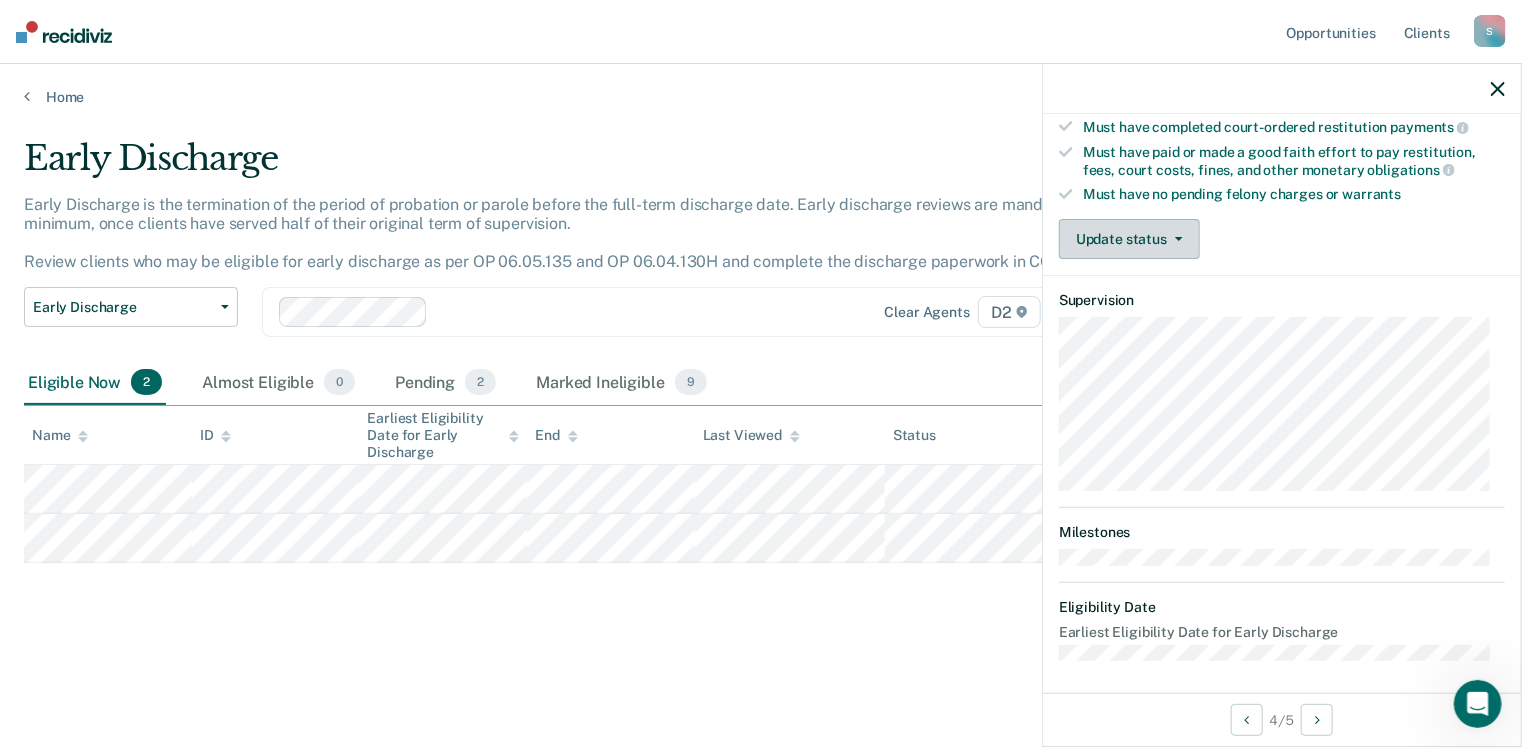 click on "Update status" at bounding box center [1129, 239] 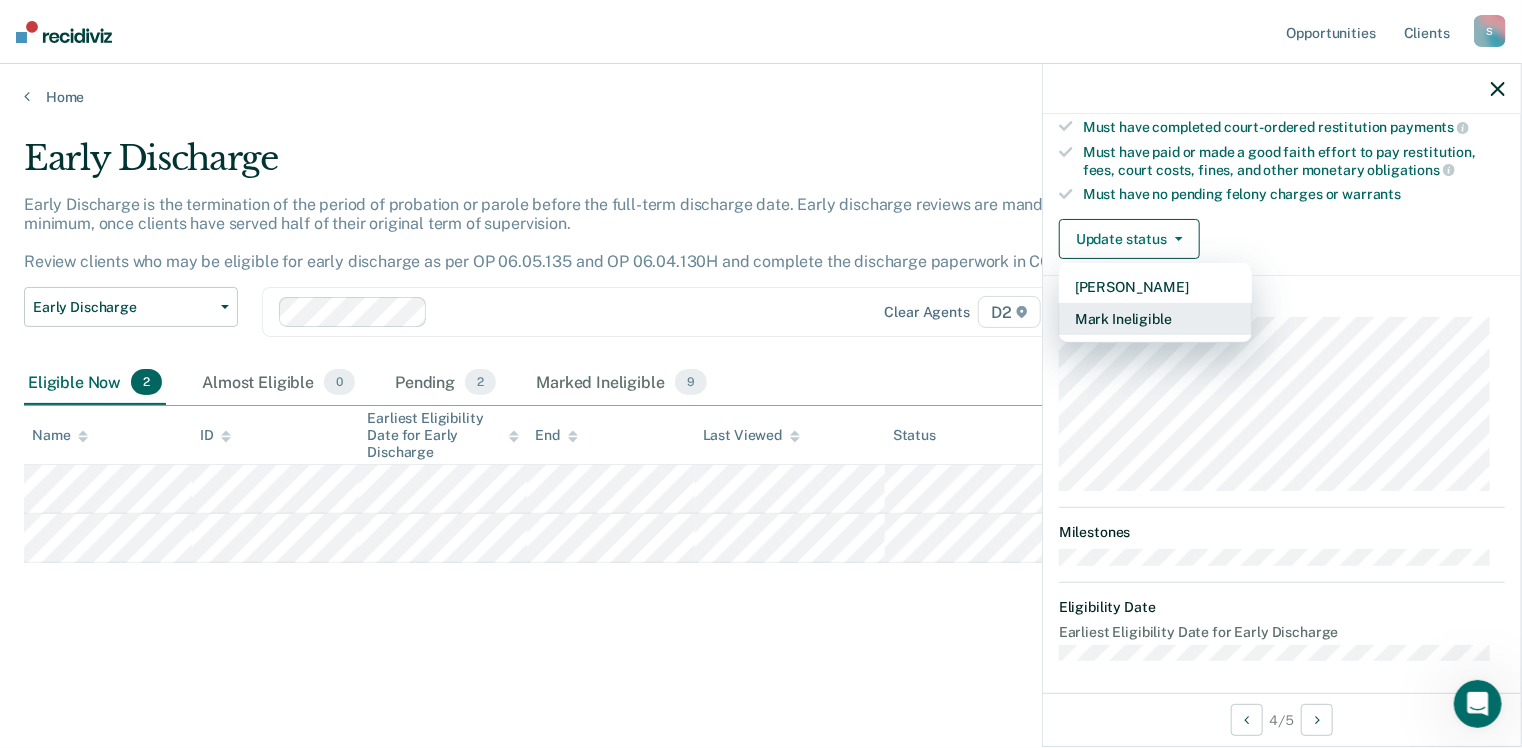 click on "Mark Ineligible" at bounding box center [1155, 319] 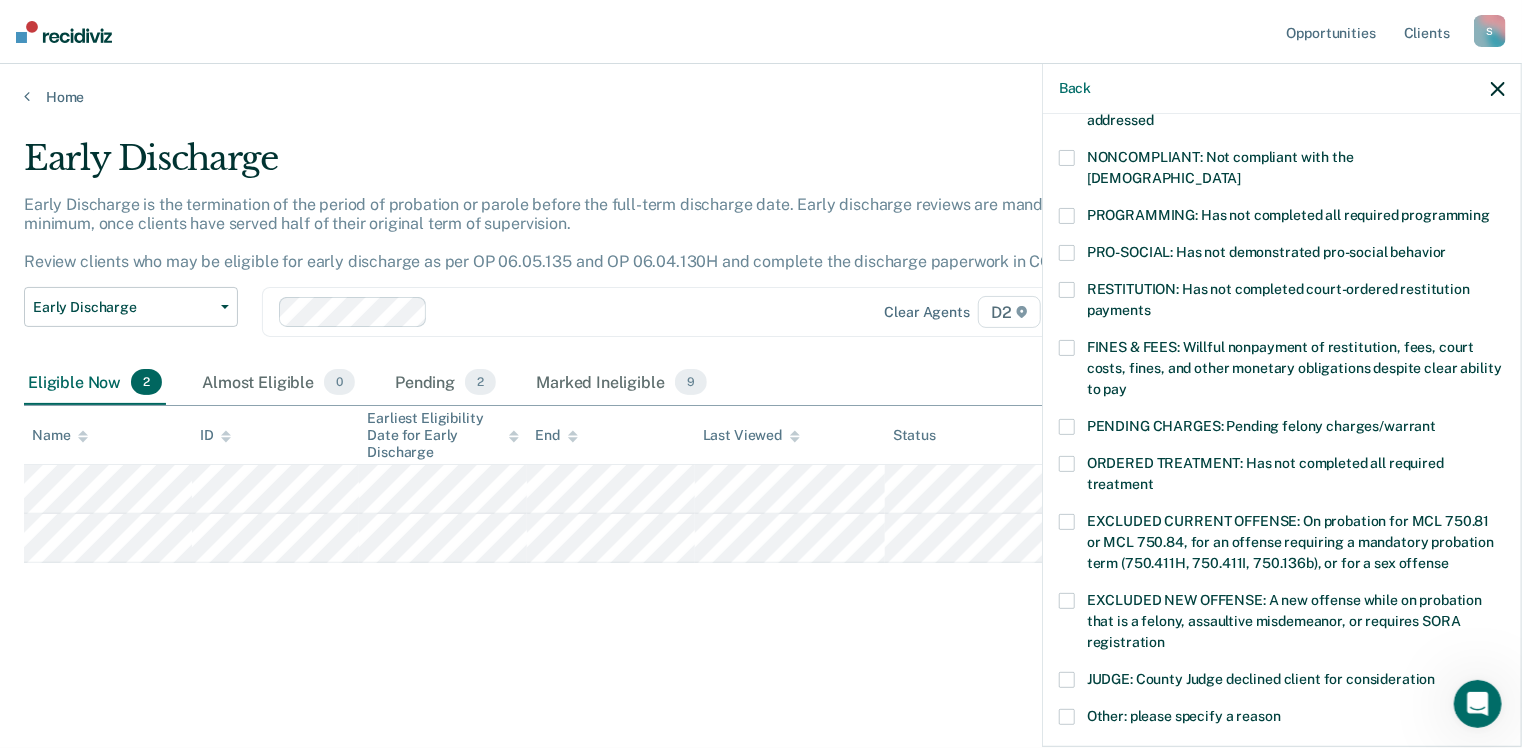 click at bounding box center [1067, 348] 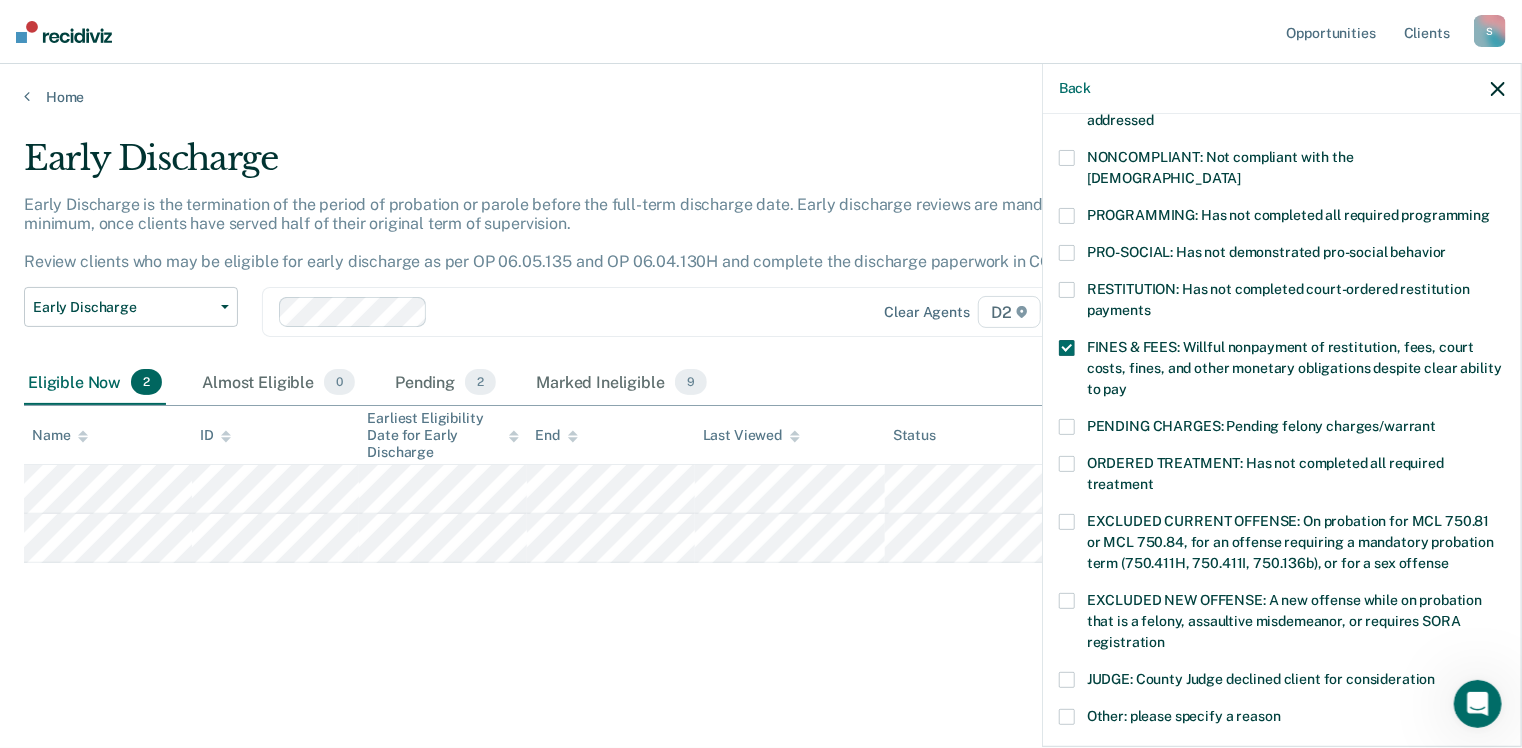 click at bounding box center [1067, 253] 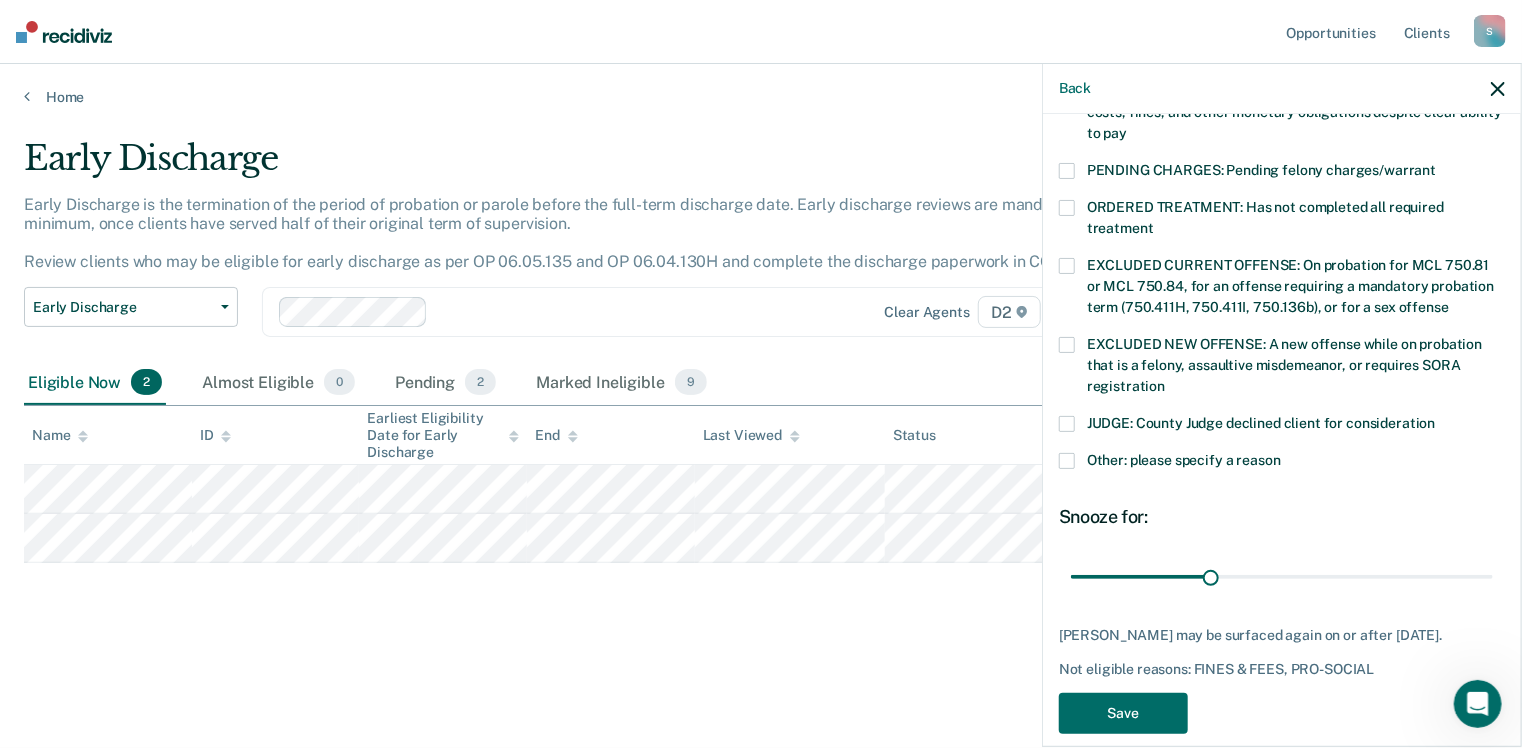 scroll, scrollTop: 628, scrollLeft: 0, axis: vertical 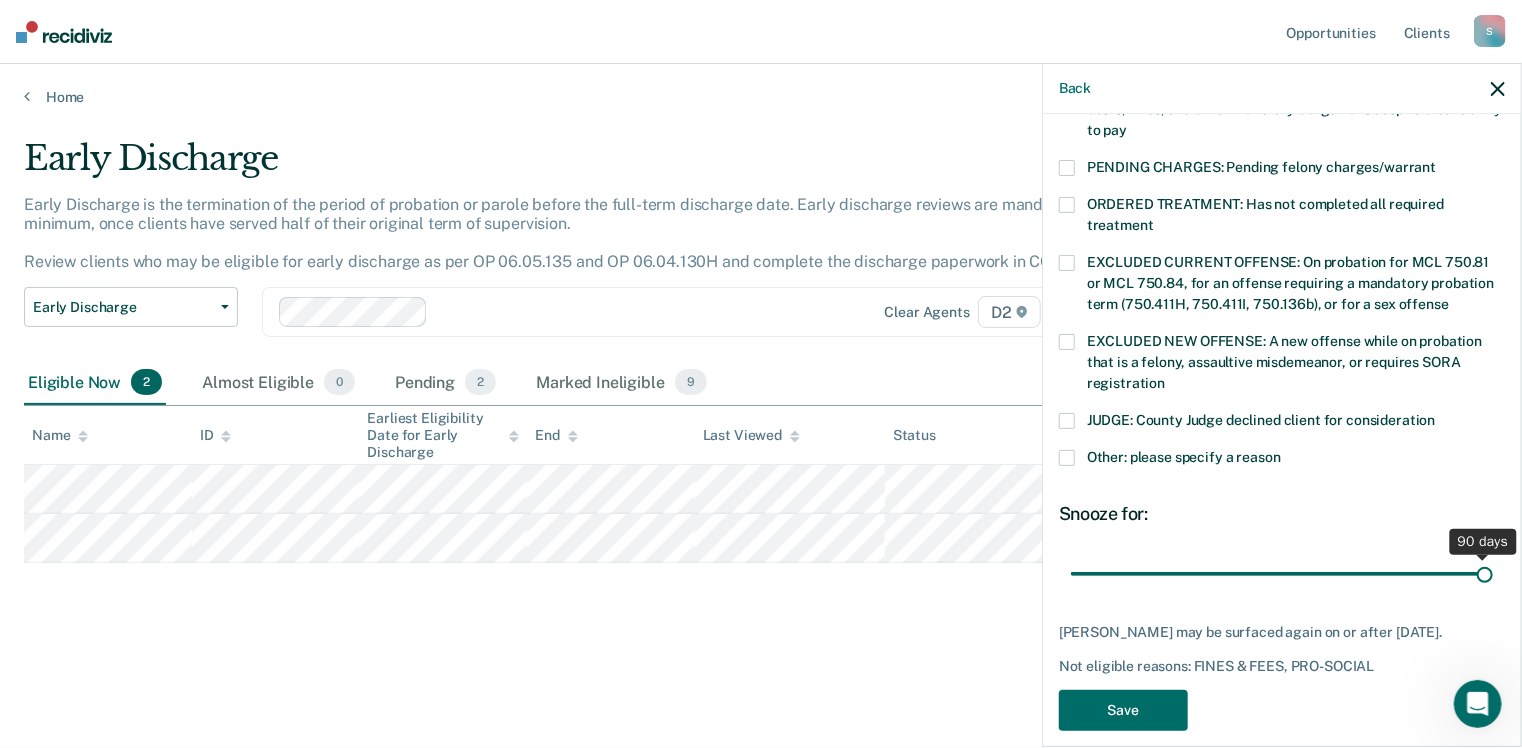 drag, startPoint x: 1208, startPoint y: 553, endPoint x: 1480, endPoint y: 565, distance: 272.2646 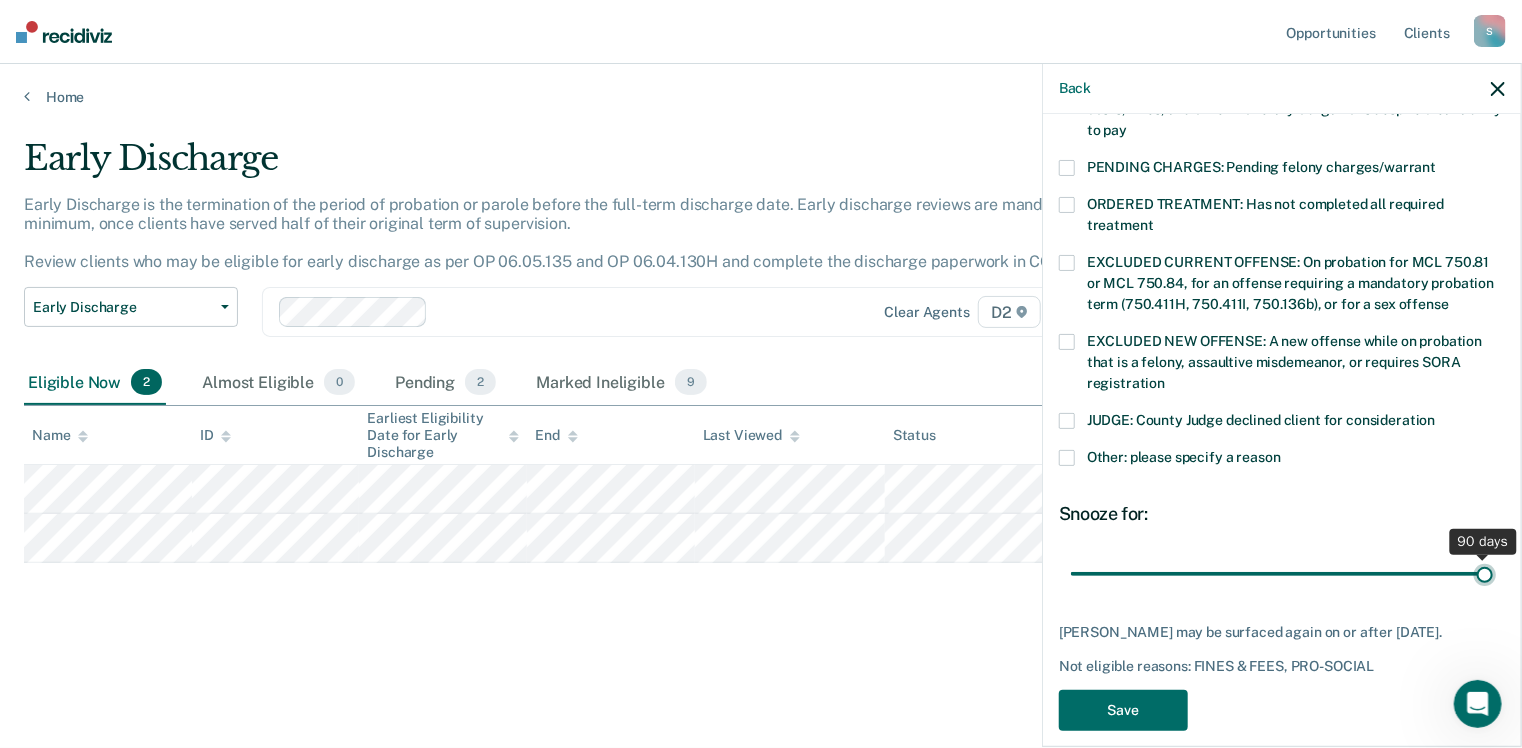 type on "90" 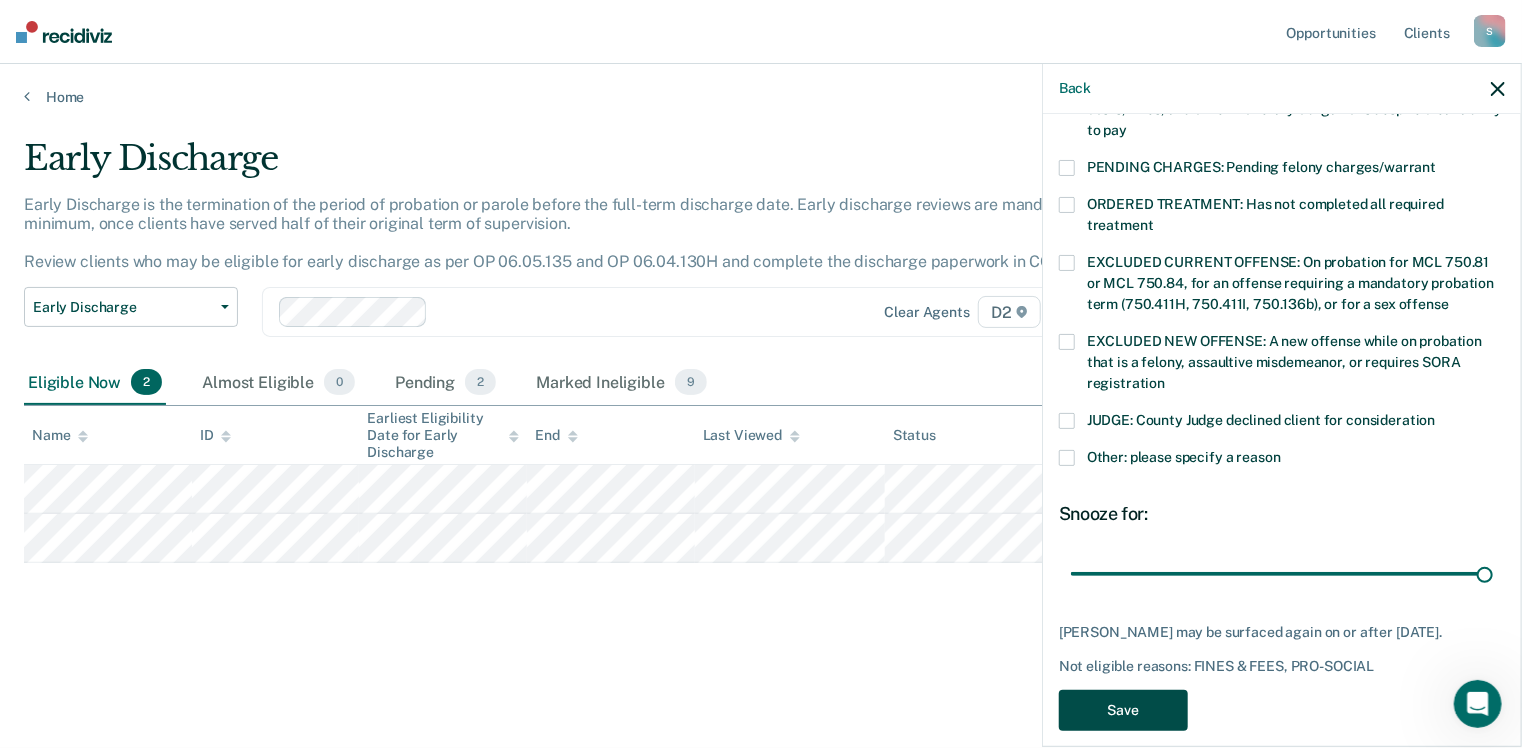 click on "Save" at bounding box center (1123, 710) 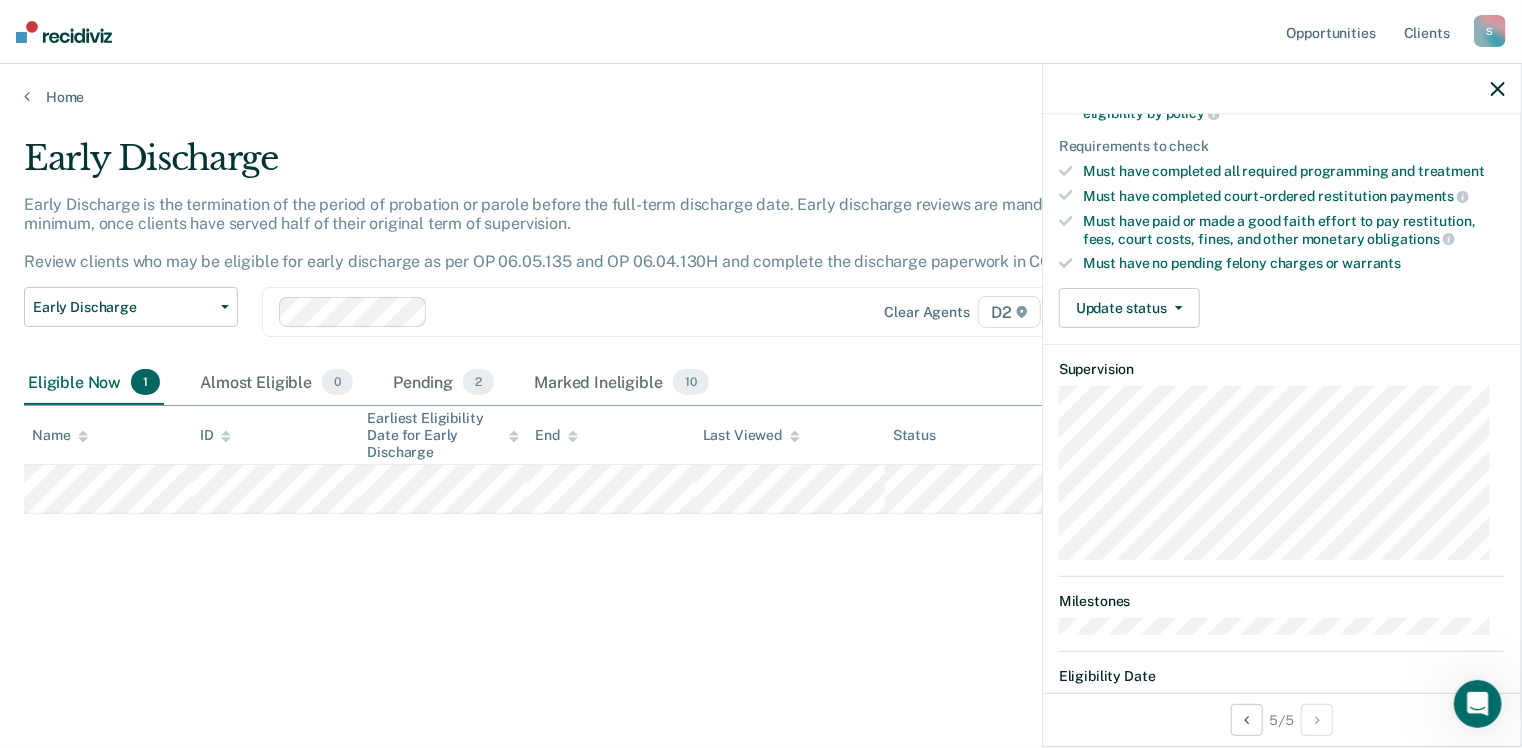 scroll, scrollTop: 369, scrollLeft: 0, axis: vertical 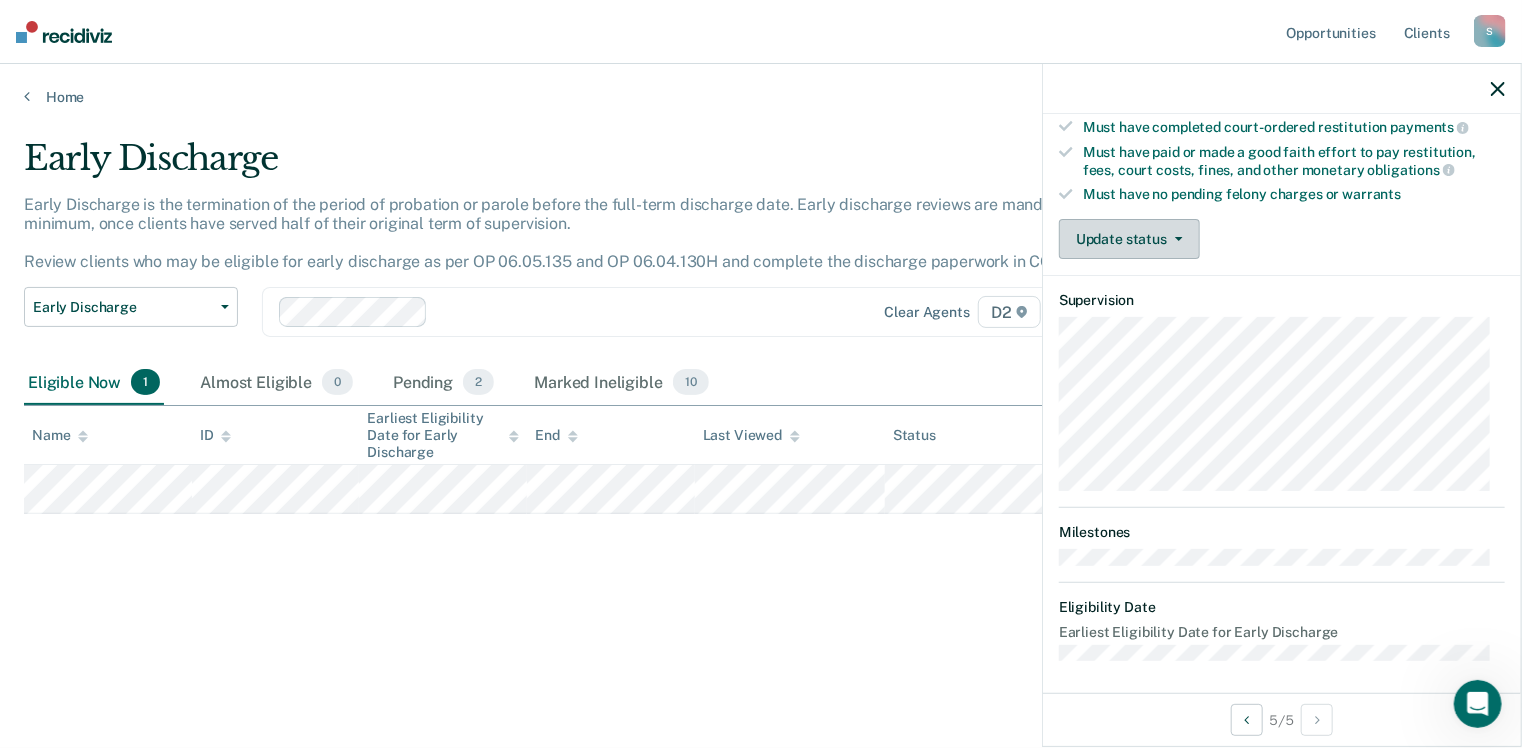 click on "Update status" at bounding box center (1129, 239) 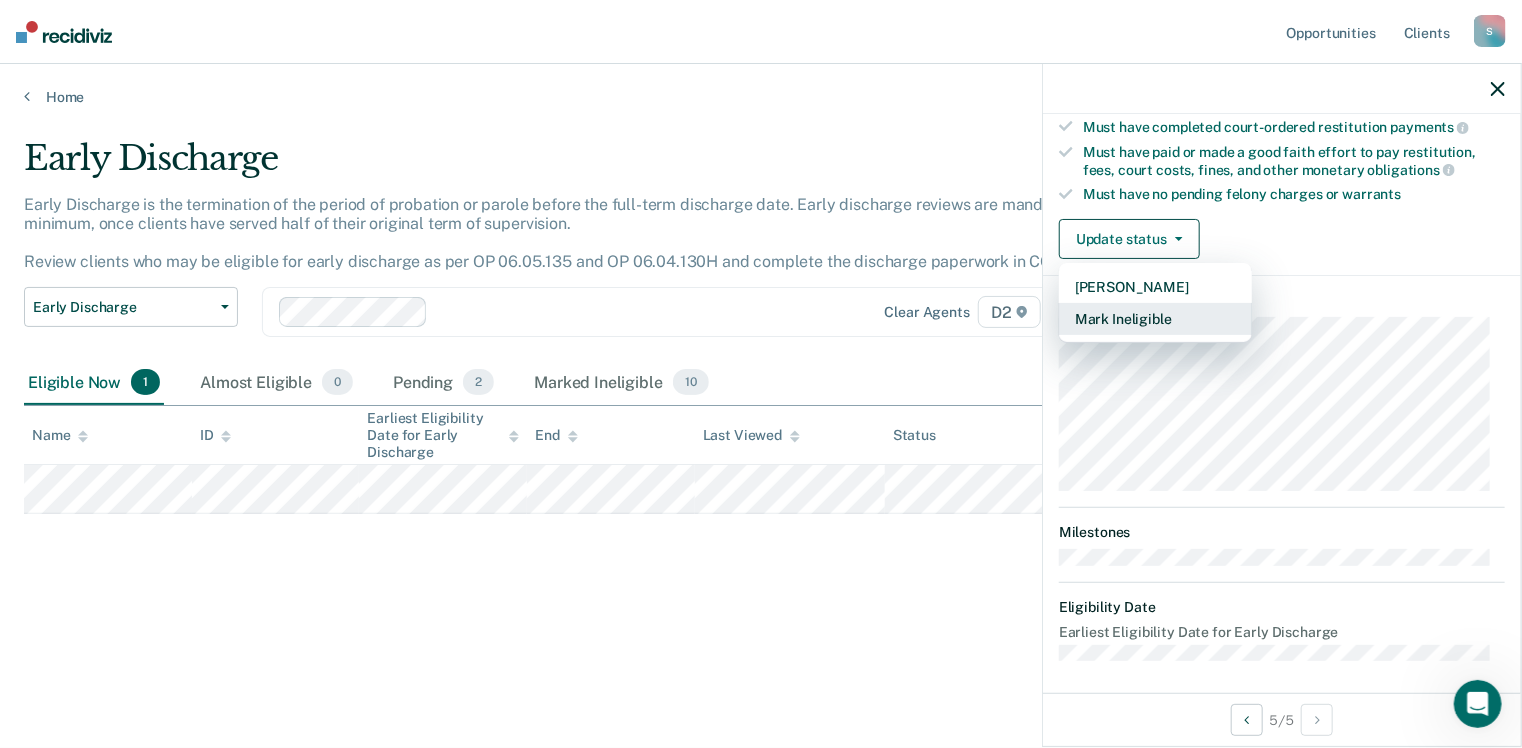 click on "Mark Ineligible" at bounding box center [1155, 319] 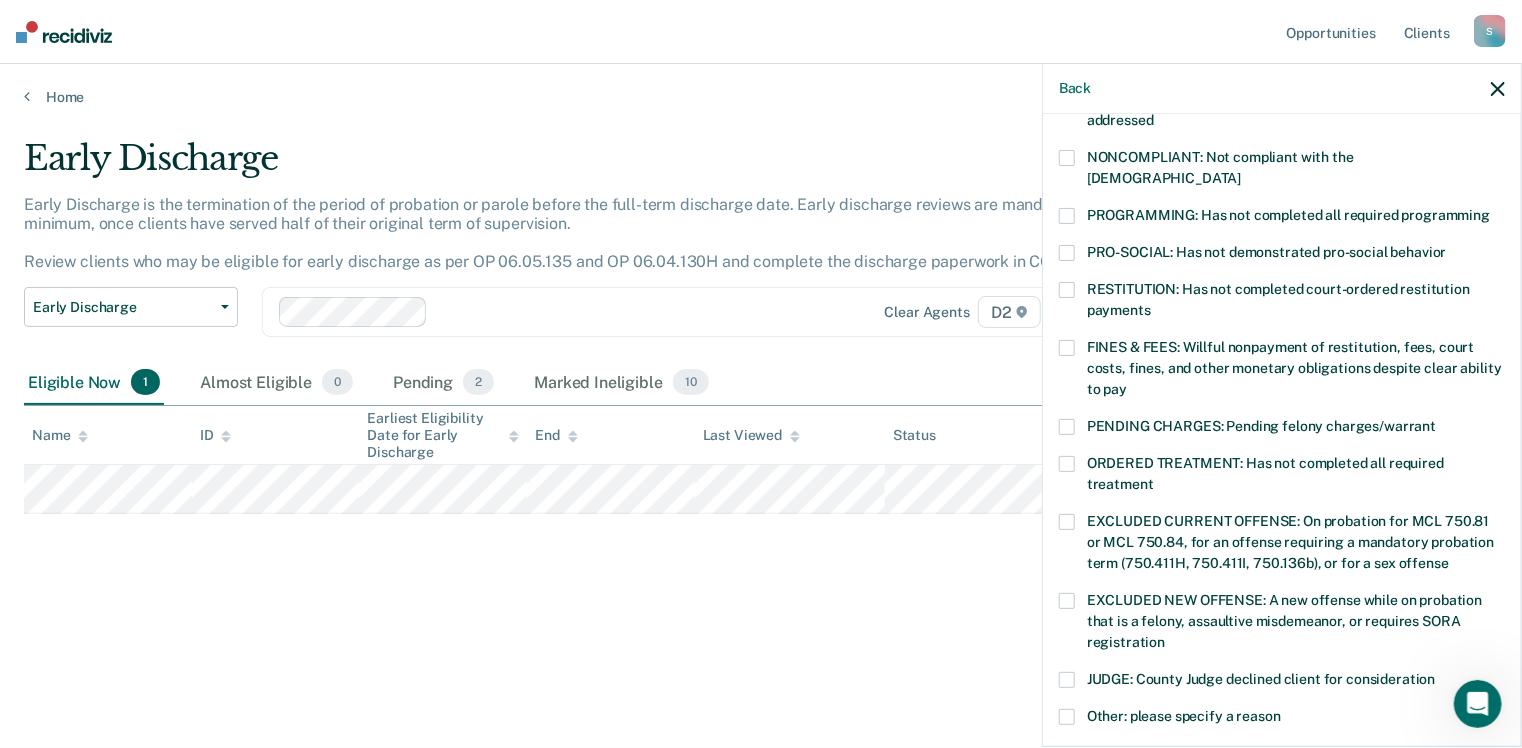 click at bounding box center (1067, 348) 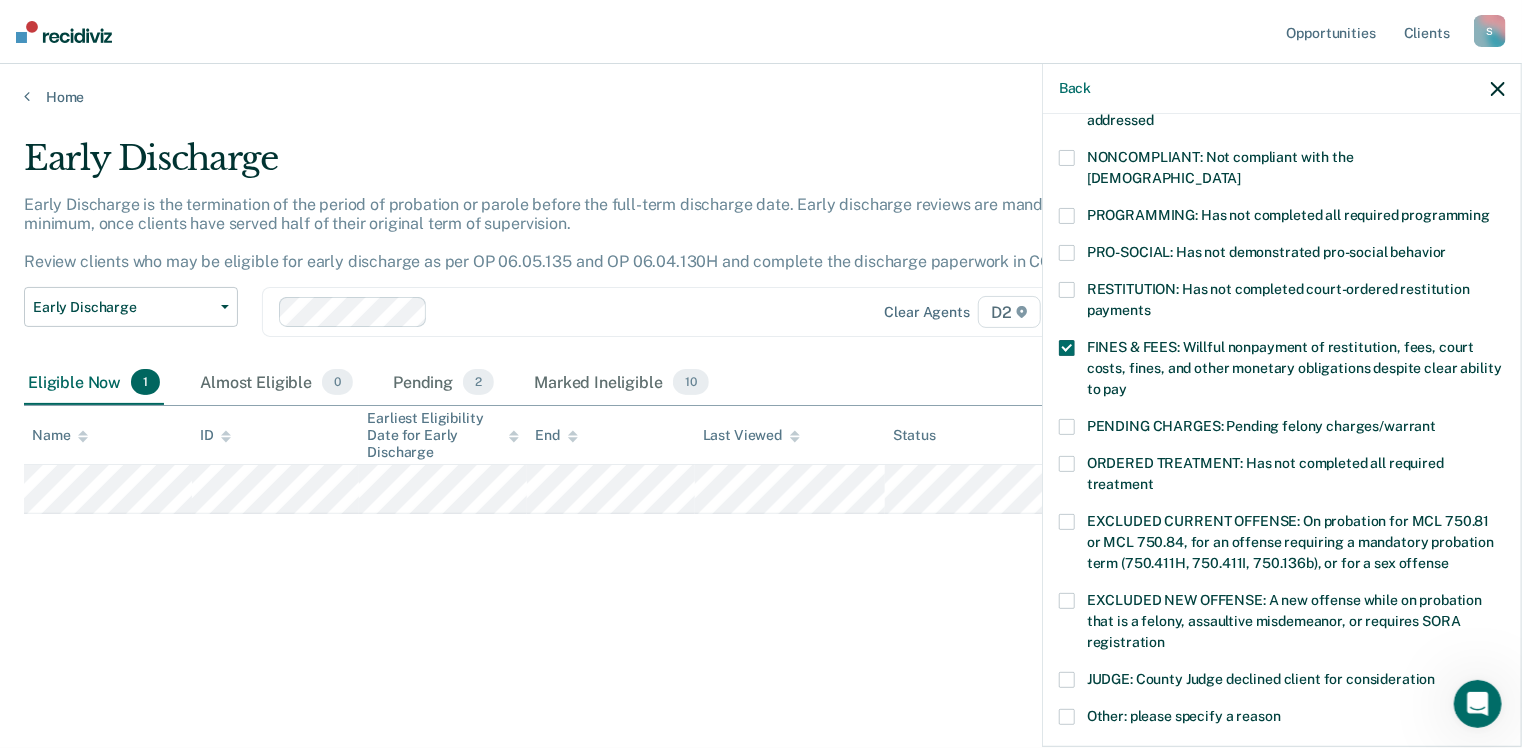 scroll, scrollTop: 469, scrollLeft: 0, axis: vertical 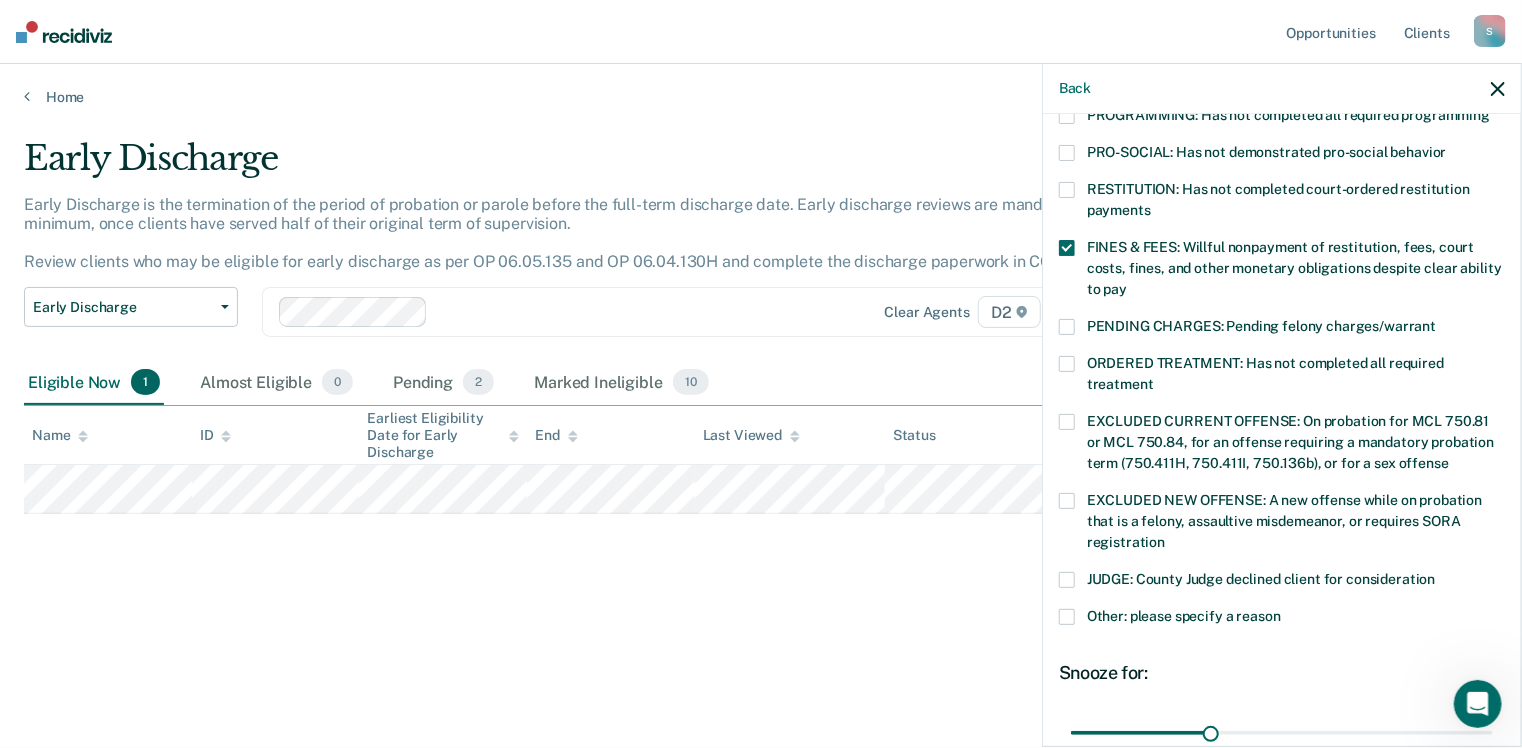 click at bounding box center [1067, 580] 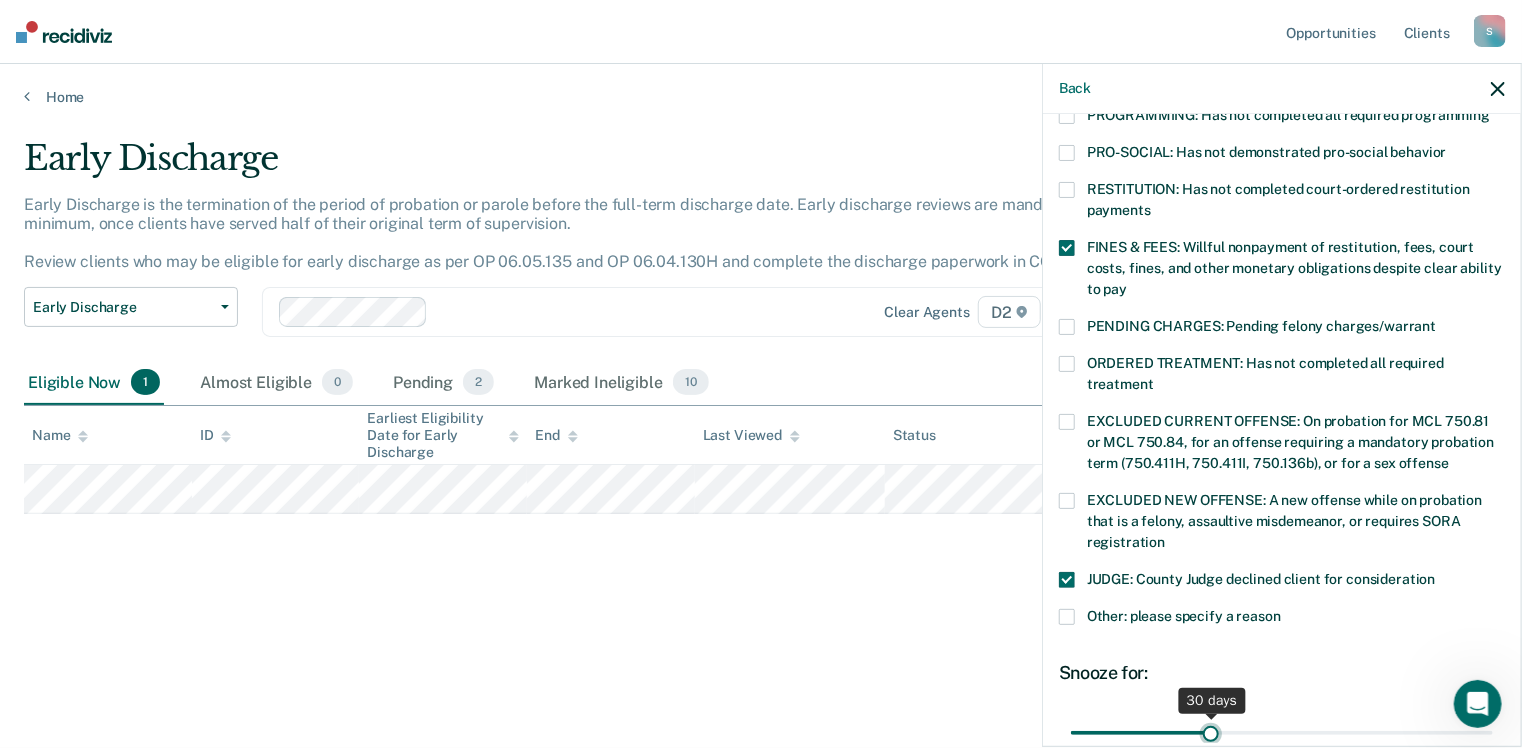 click at bounding box center [1282, 733] 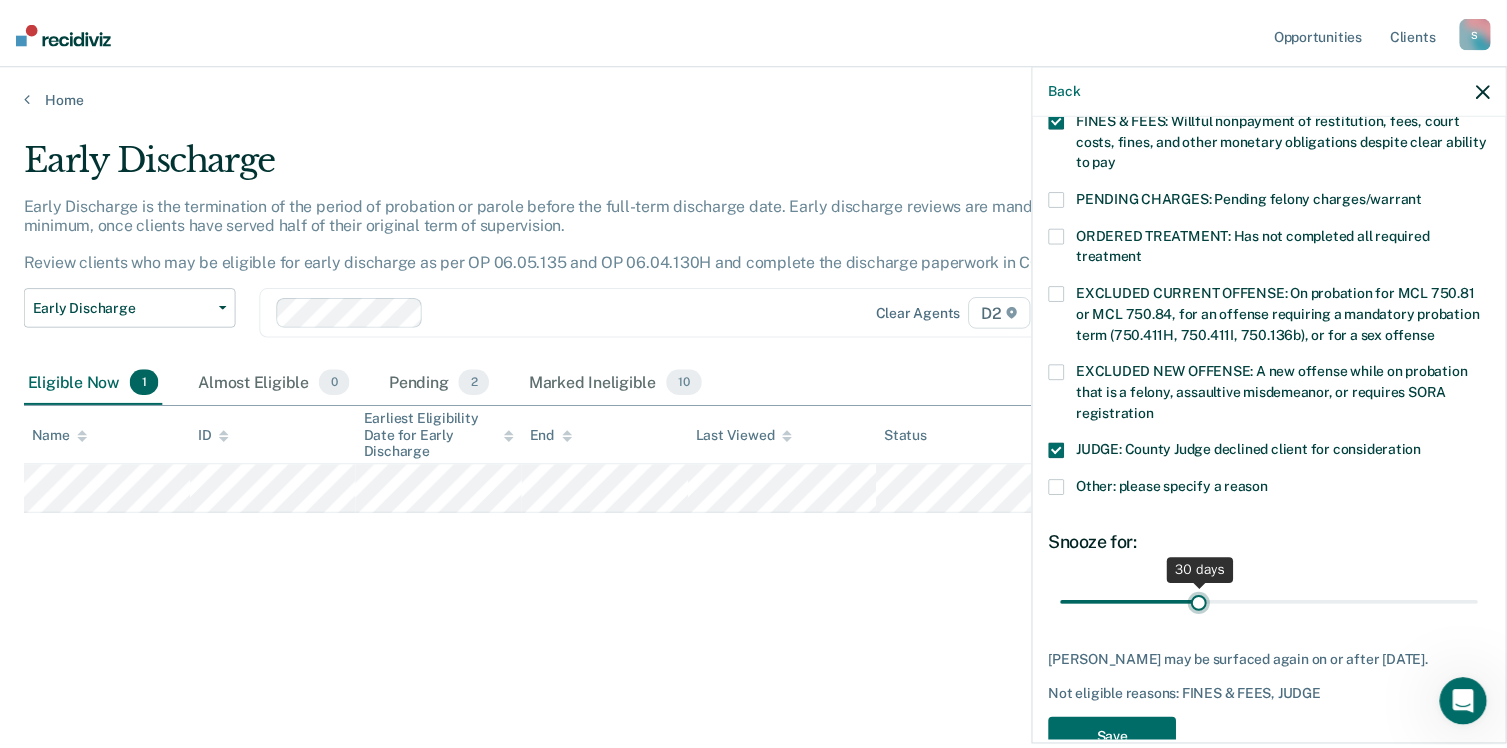 scroll, scrollTop: 628, scrollLeft: 0, axis: vertical 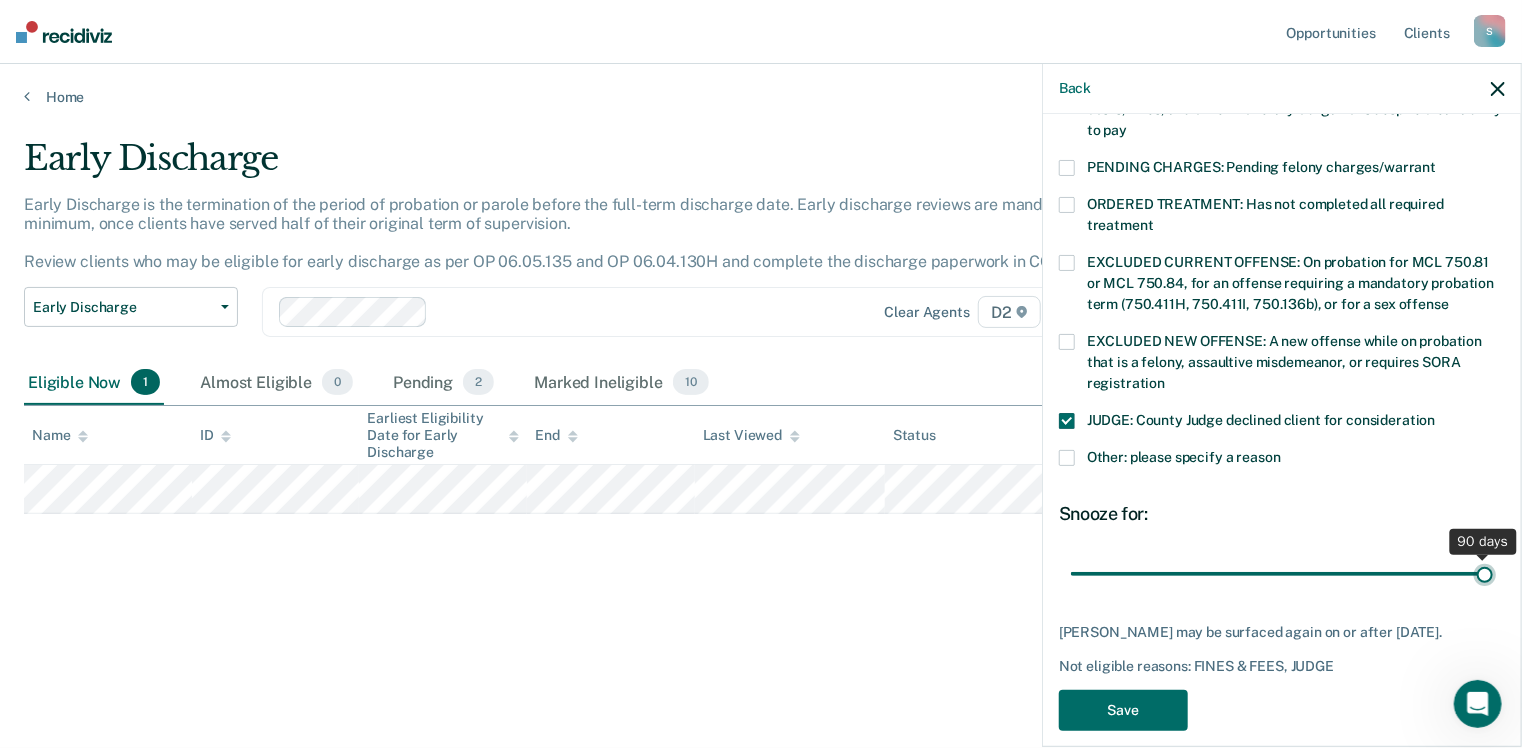 drag, startPoint x: 1207, startPoint y: 554, endPoint x: 1487, endPoint y: 563, distance: 280.1446 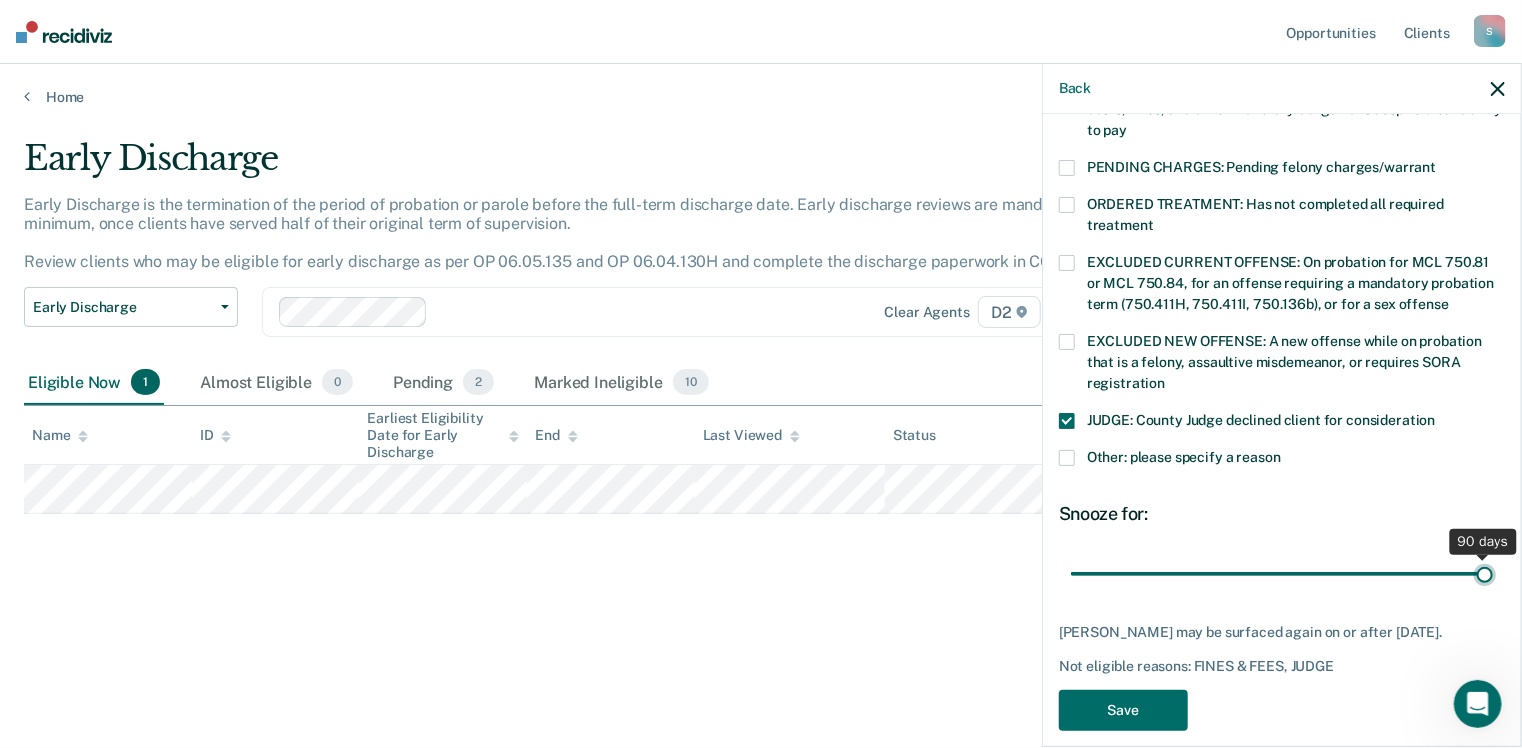 type on "90" 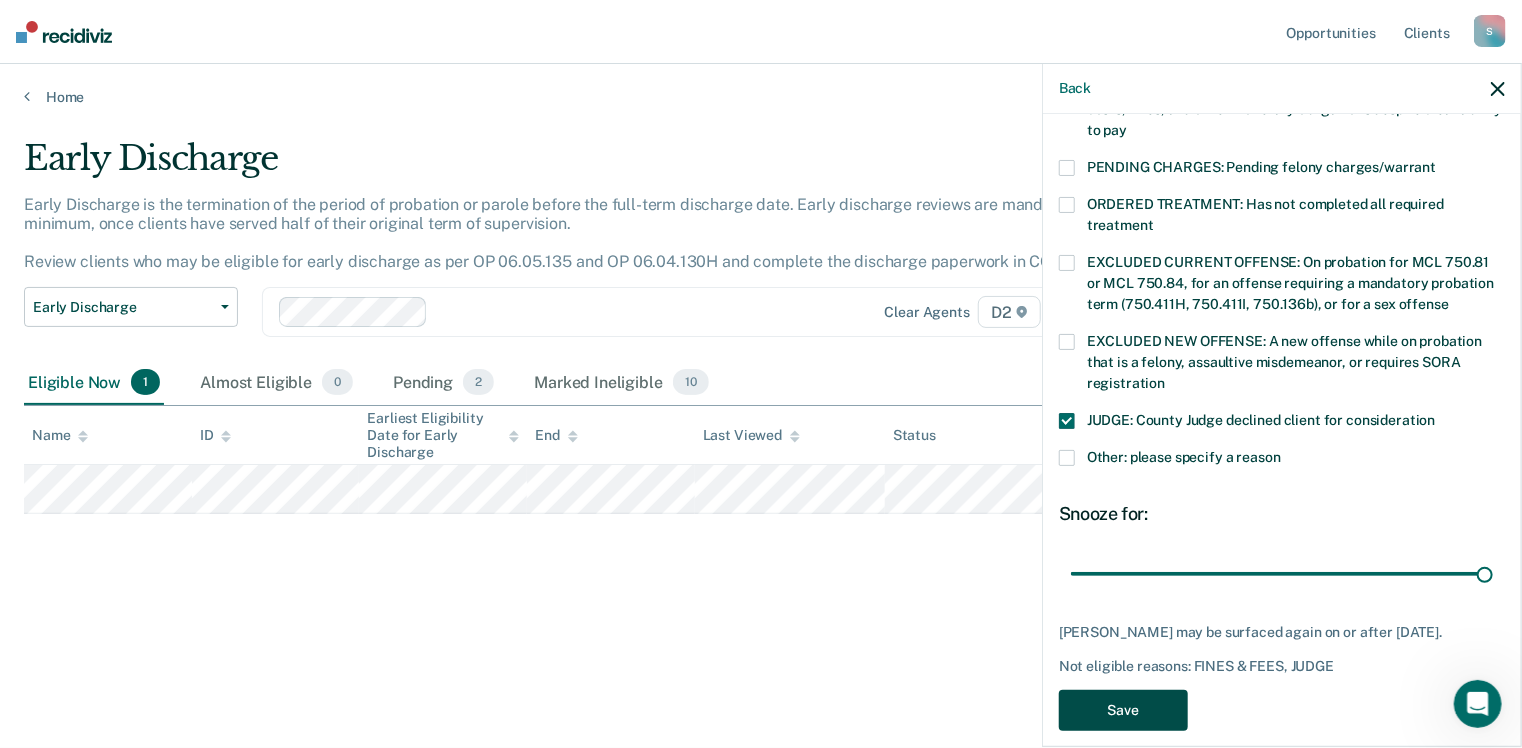 click on "Save" at bounding box center (1123, 710) 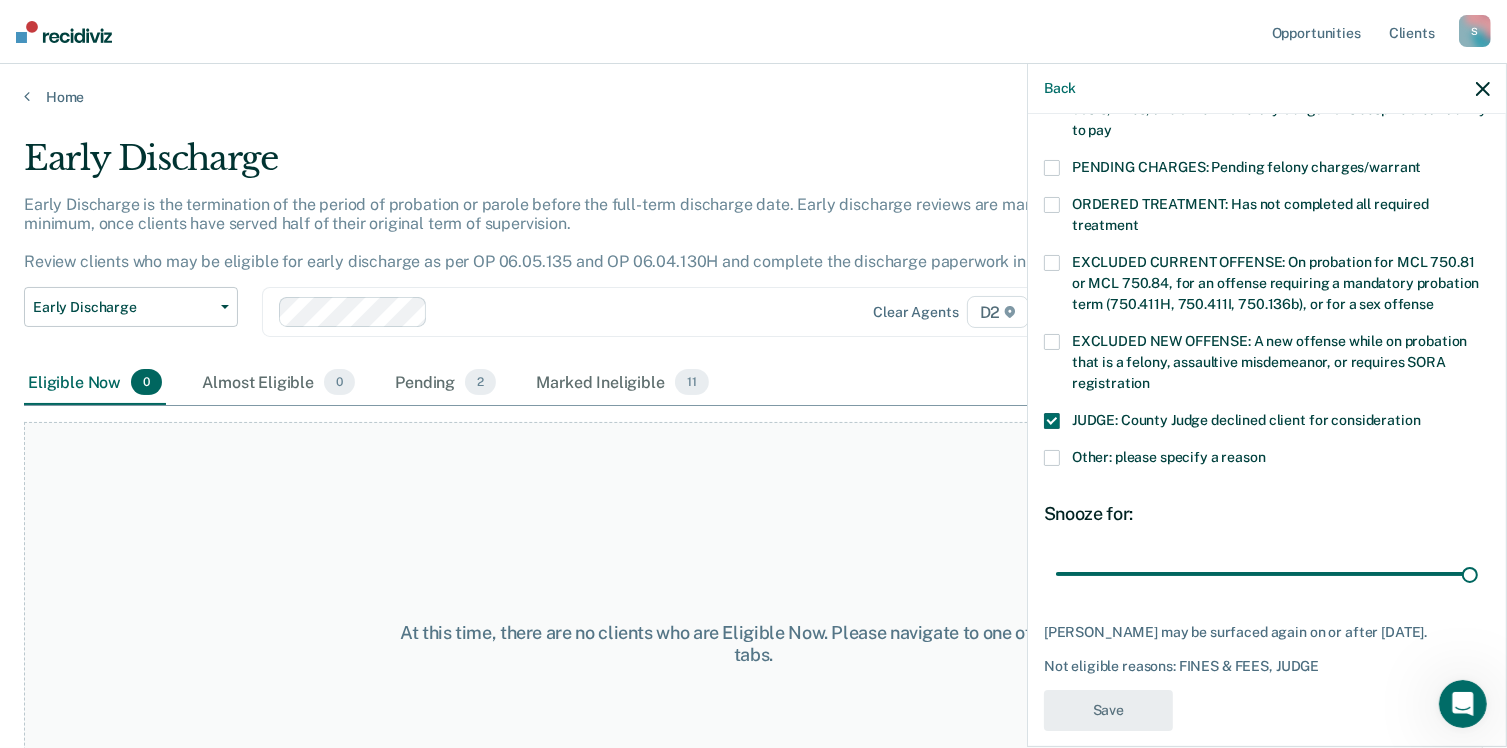 scroll, scrollTop: 517, scrollLeft: 0, axis: vertical 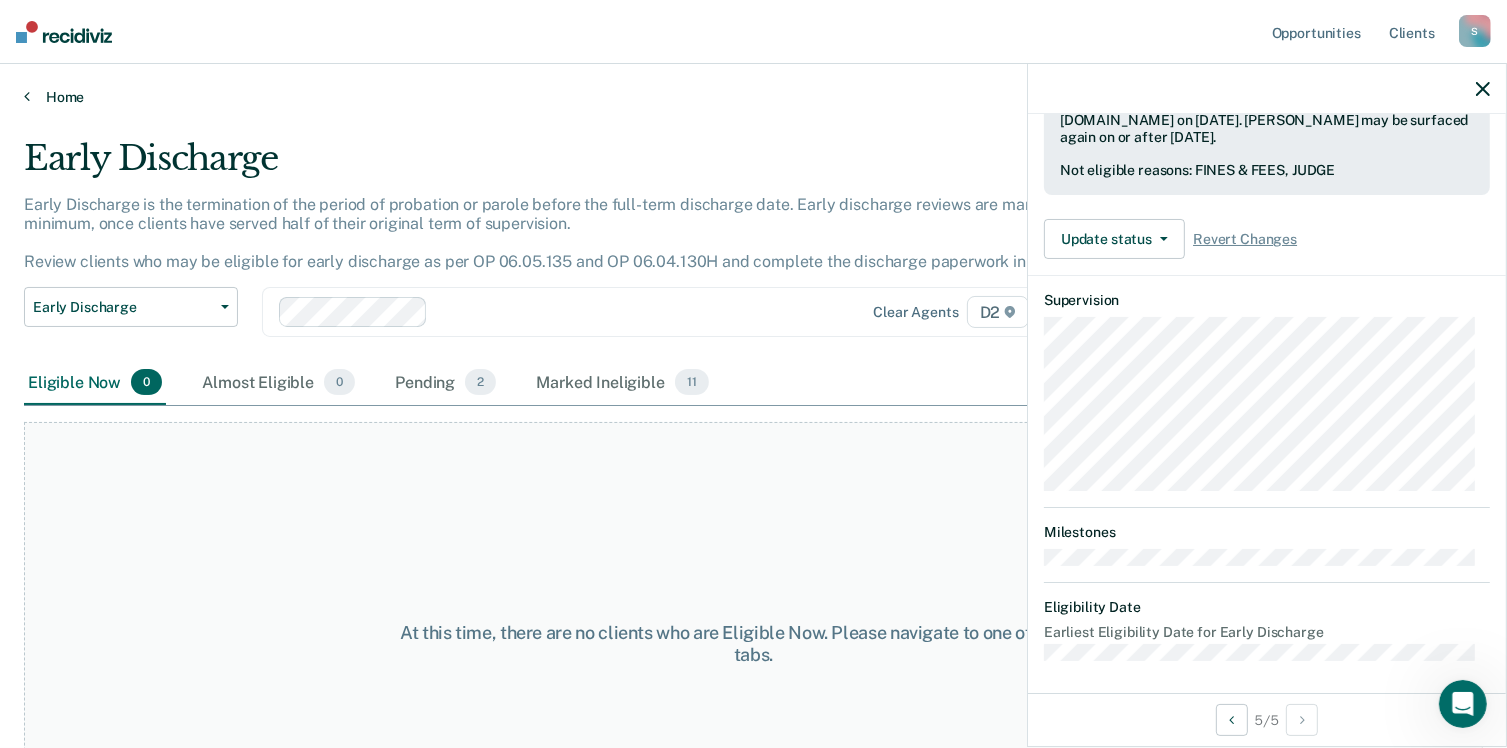 click on "Home" at bounding box center (753, 97) 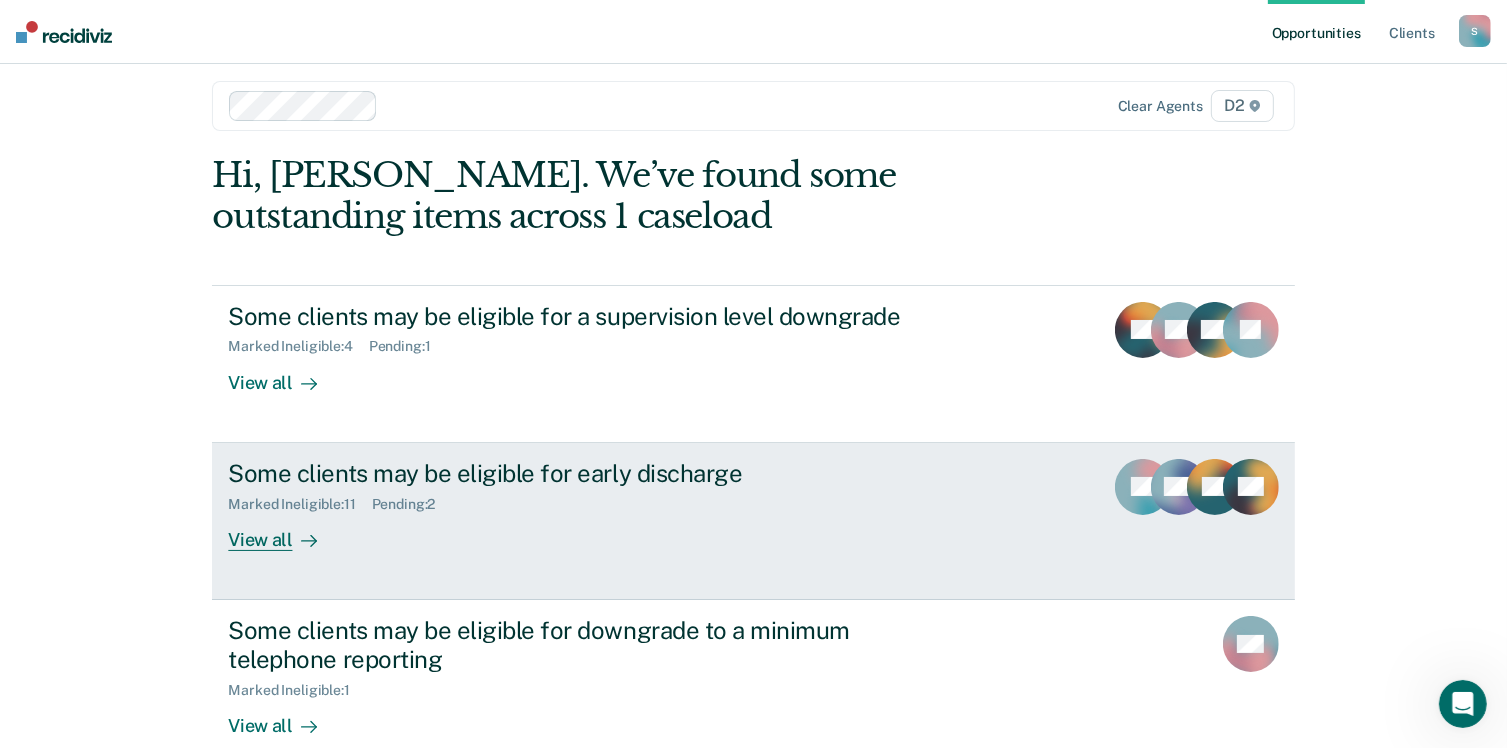 scroll, scrollTop: 0, scrollLeft: 0, axis: both 